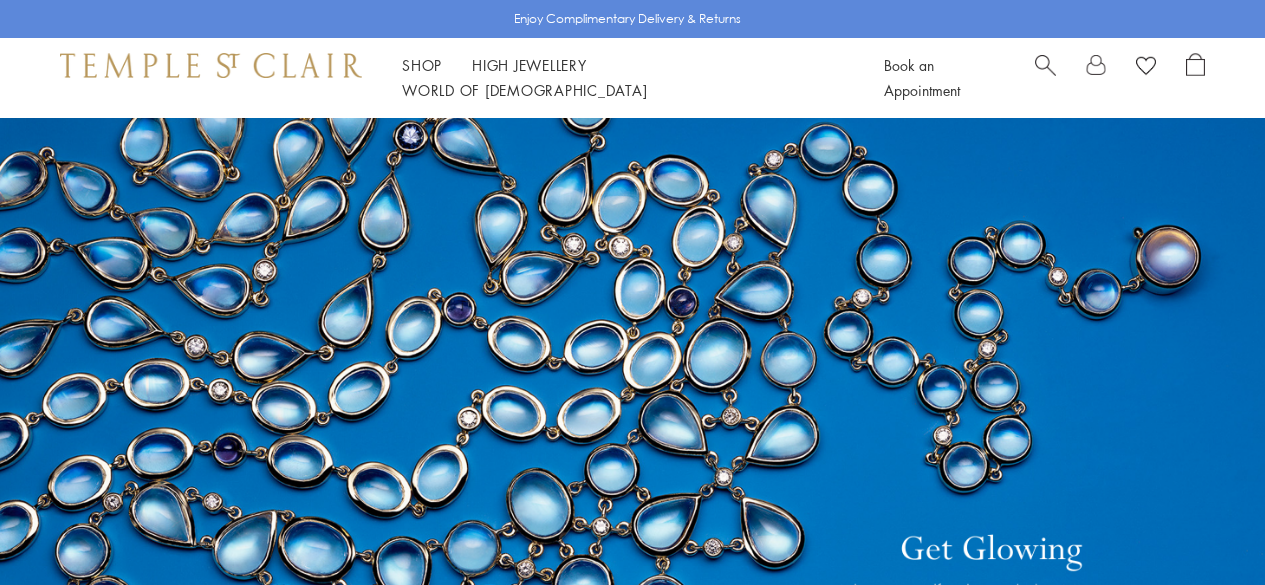 scroll, scrollTop: 0, scrollLeft: 0, axis: both 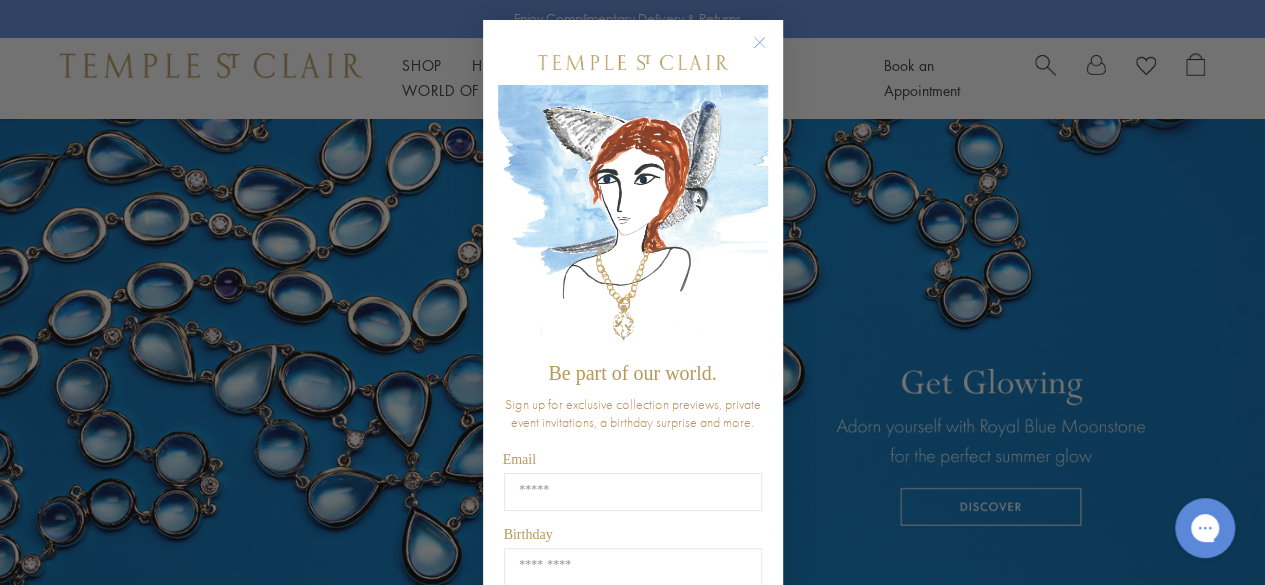 click 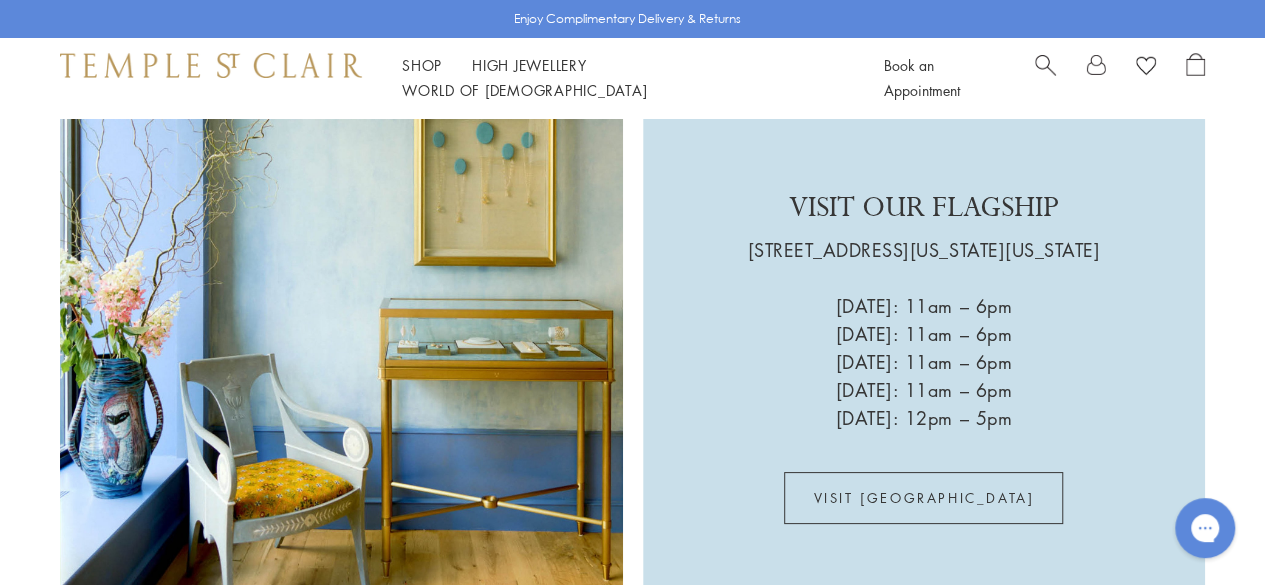 scroll, scrollTop: 2885, scrollLeft: 0, axis: vertical 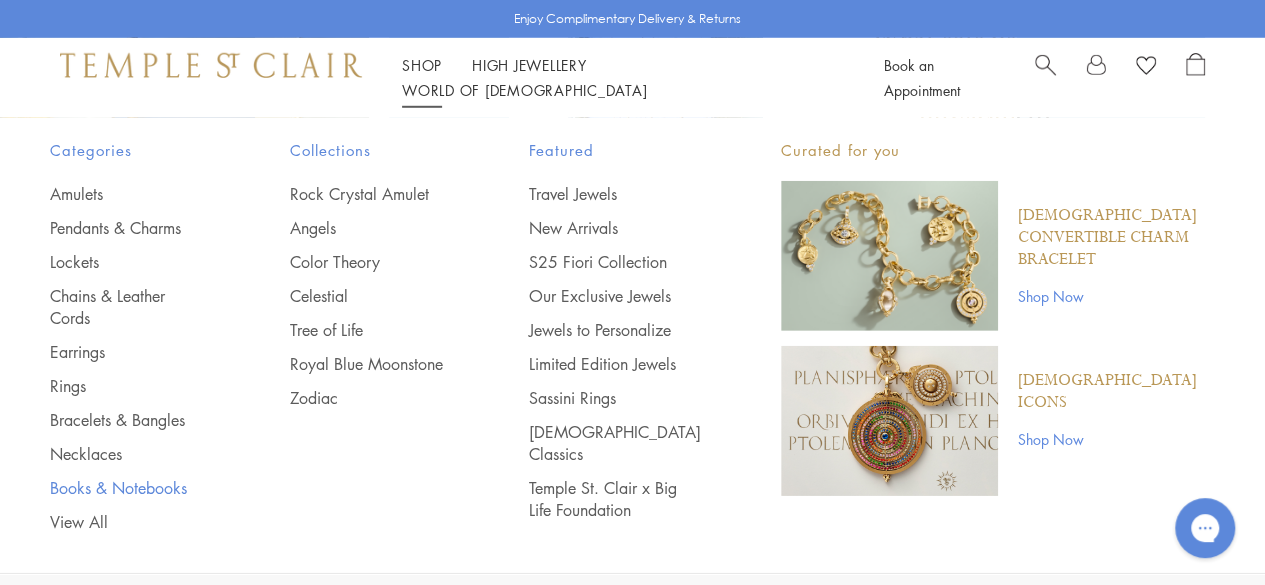 click on "Books & Notebooks" at bounding box center [130, 488] 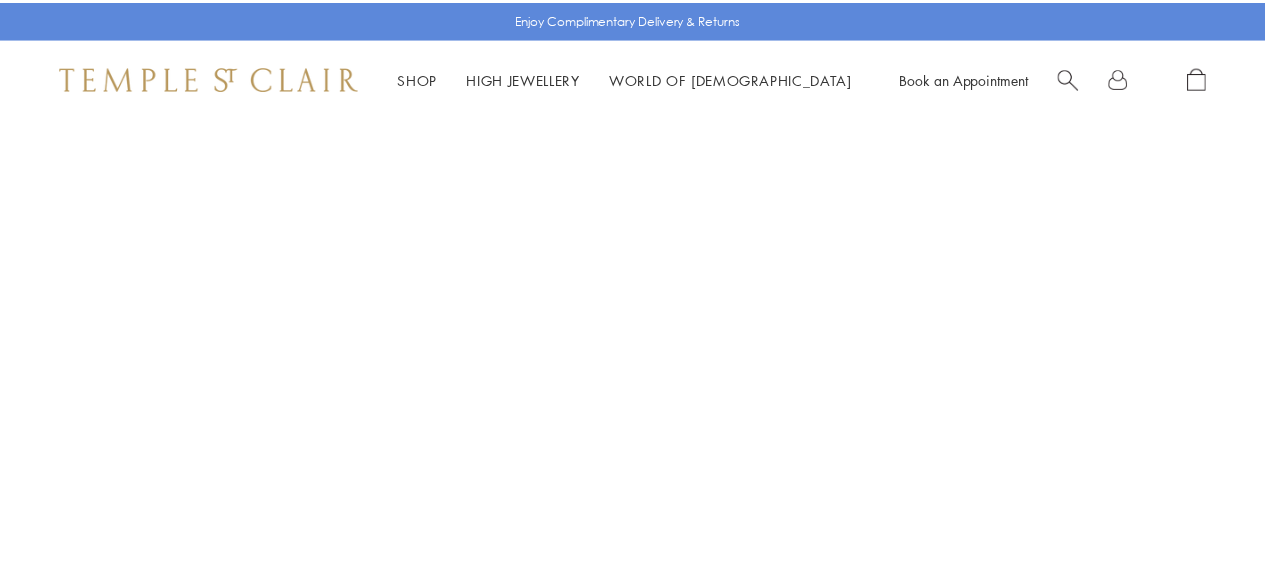 scroll, scrollTop: 0, scrollLeft: 0, axis: both 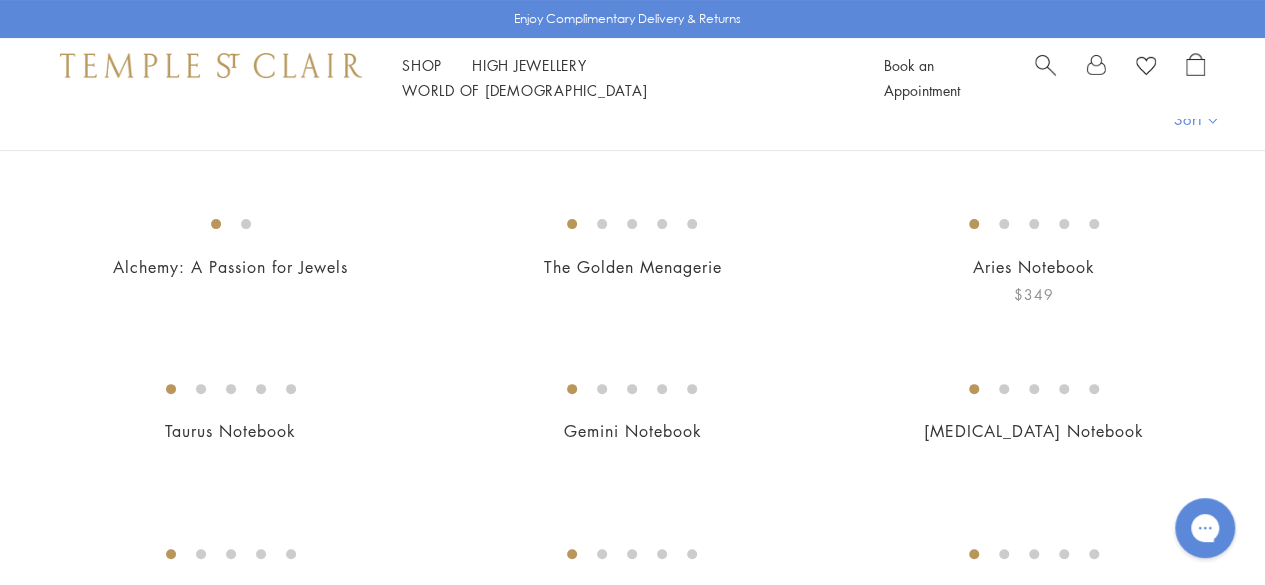 click at bounding box center [0, 0] 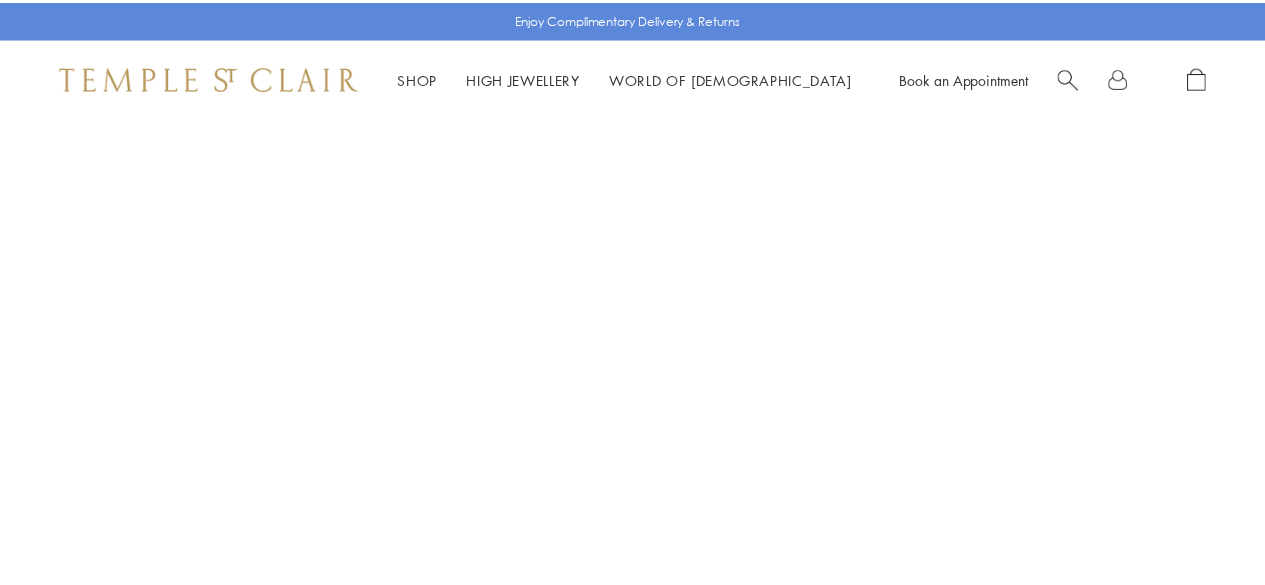 scroll, scrollTop: 0, scrollLeft: 0, axis: both 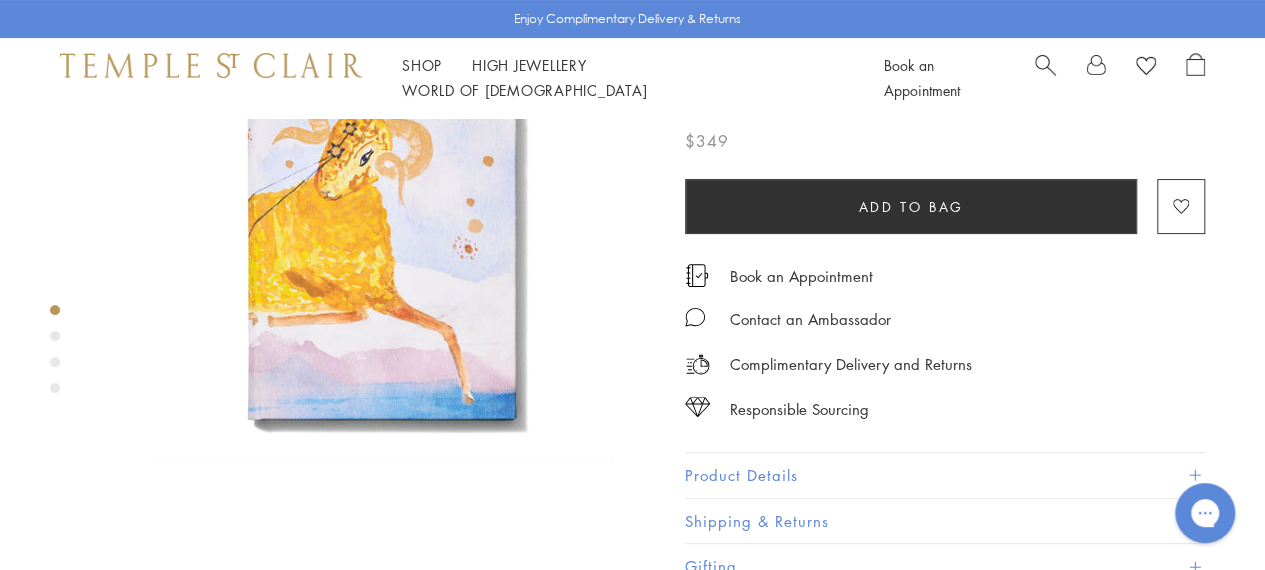click at bounding box center [55, 336] 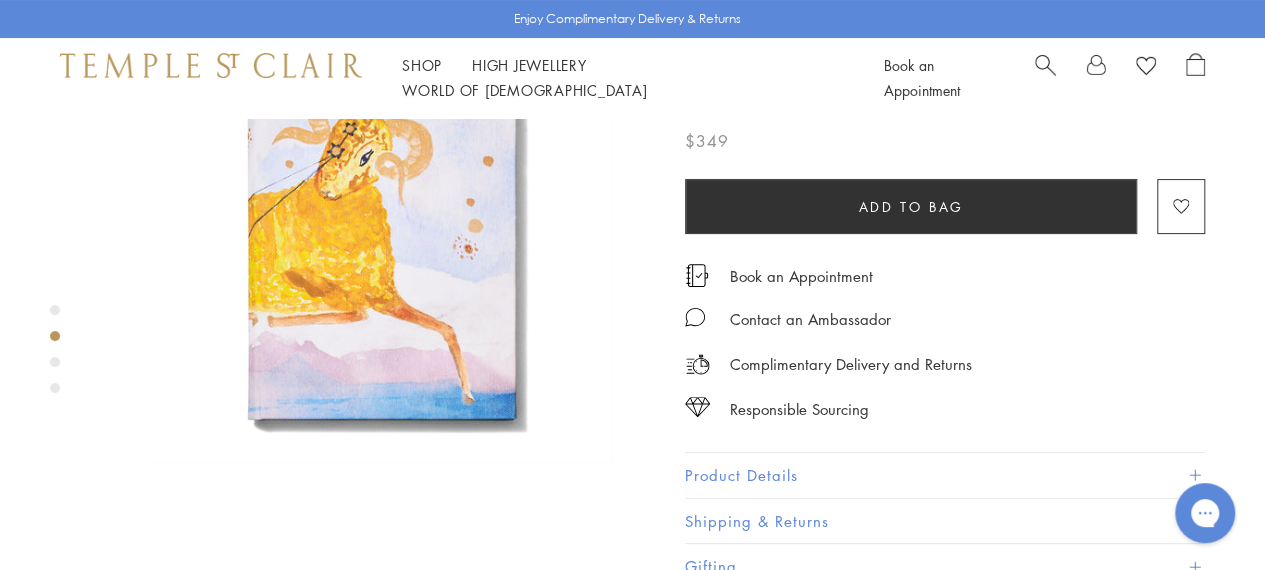 scroll, scrollTop: 593, scrollLeft: 0, axis: vertical 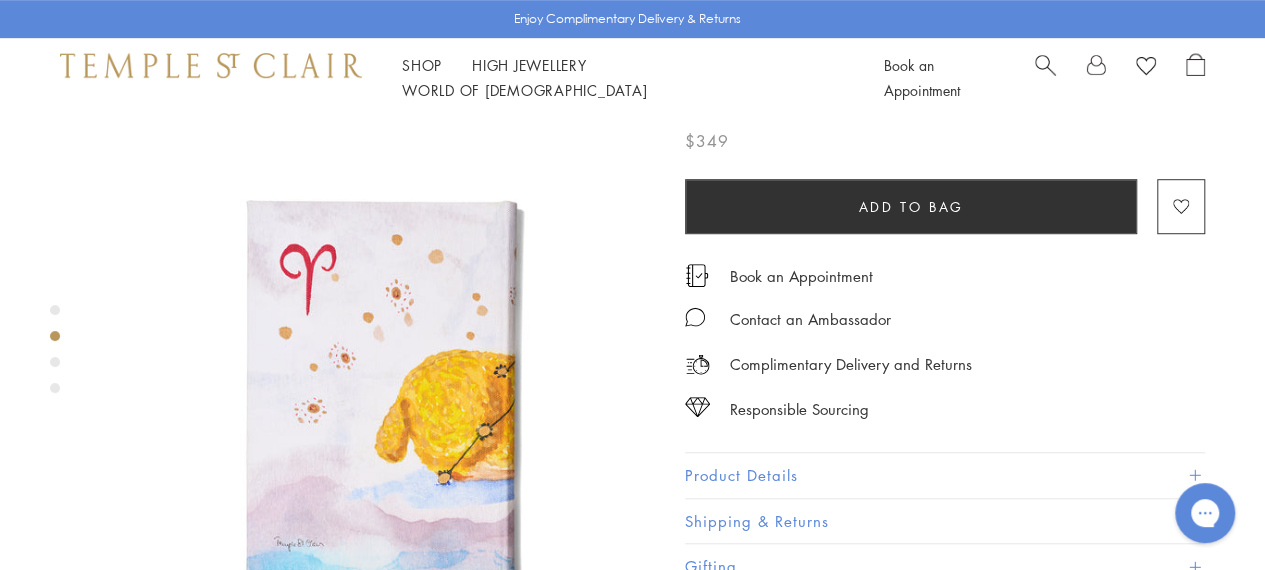 click at bounding box center (55, 362) 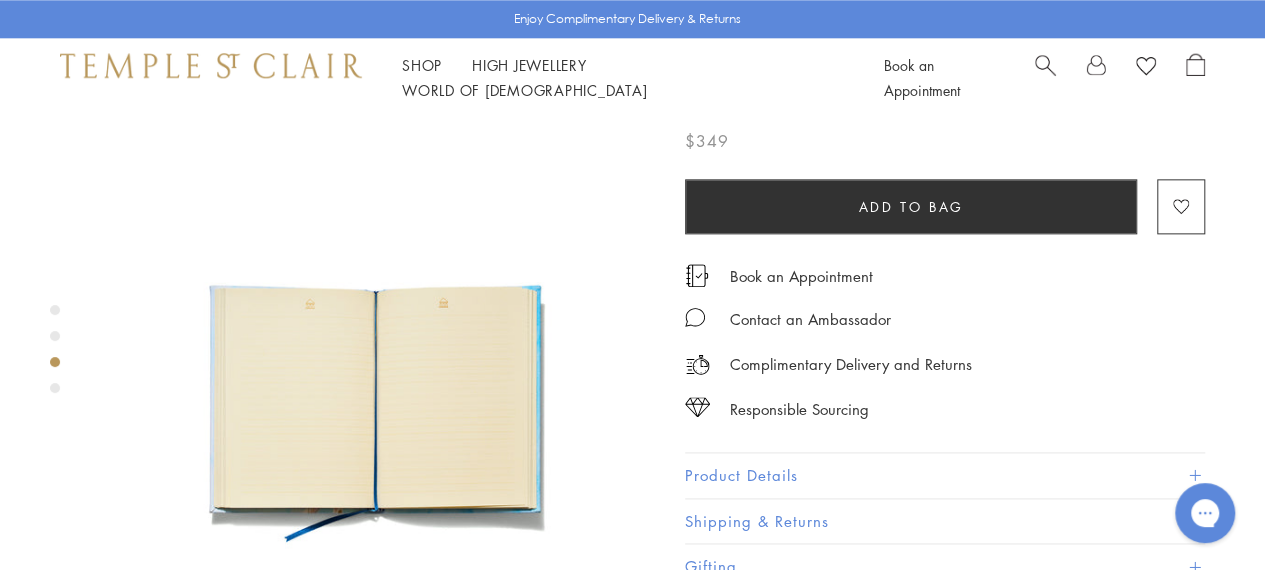 click at bounding box center [55, 388] 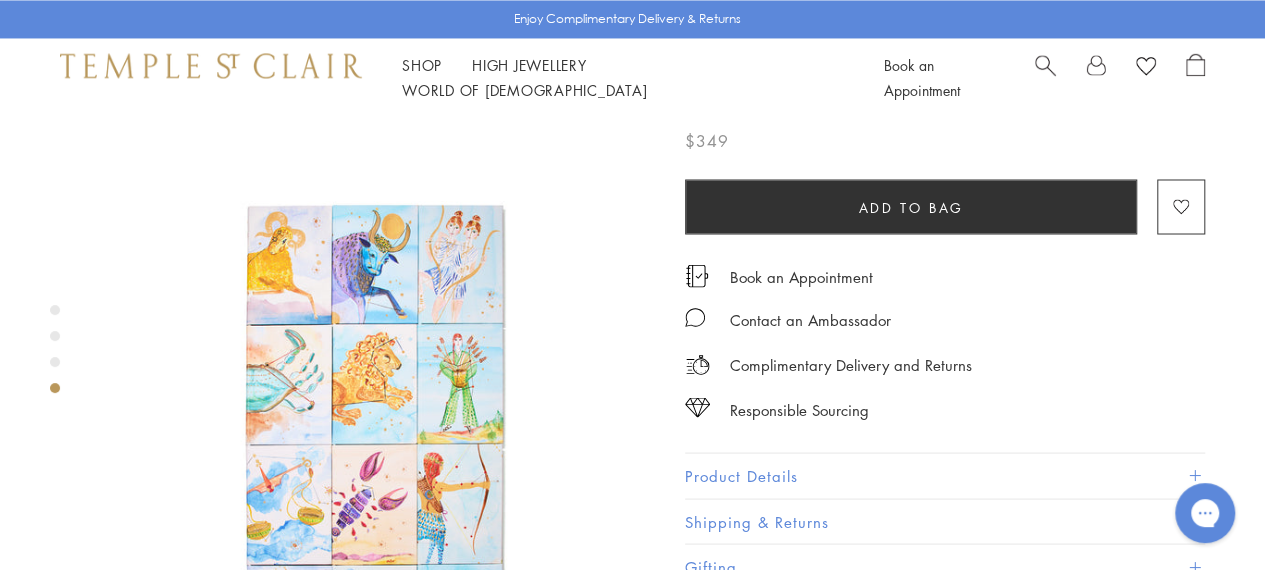 click at bounding box center [377, 448] 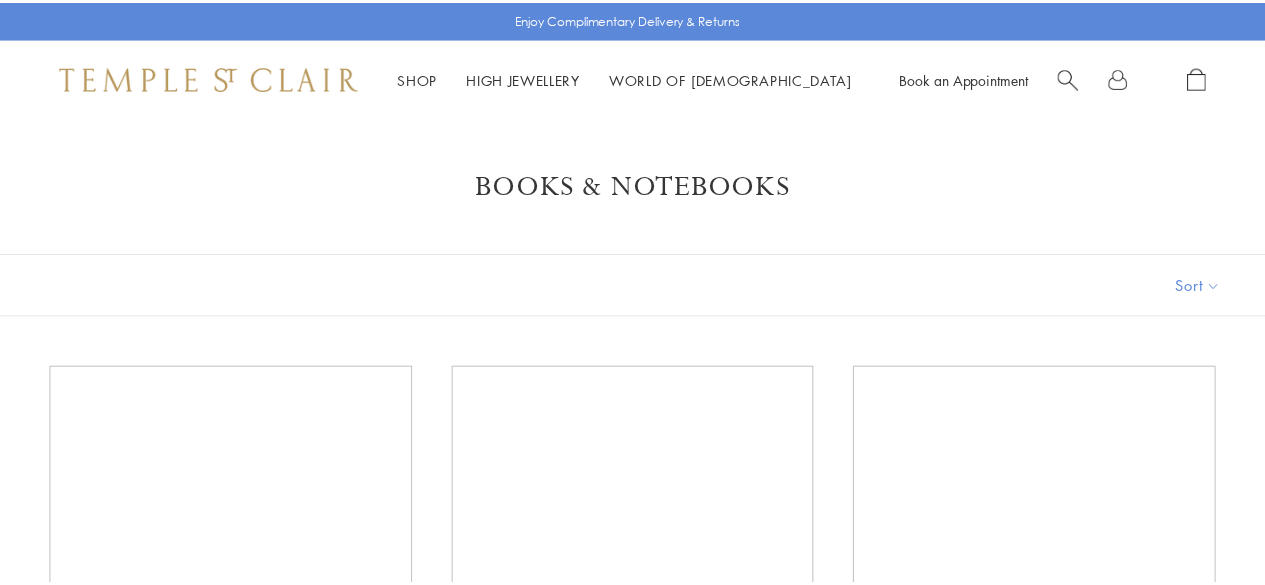 scroll, scrollTop: 166, scrollLeft: 0, axis: vertical 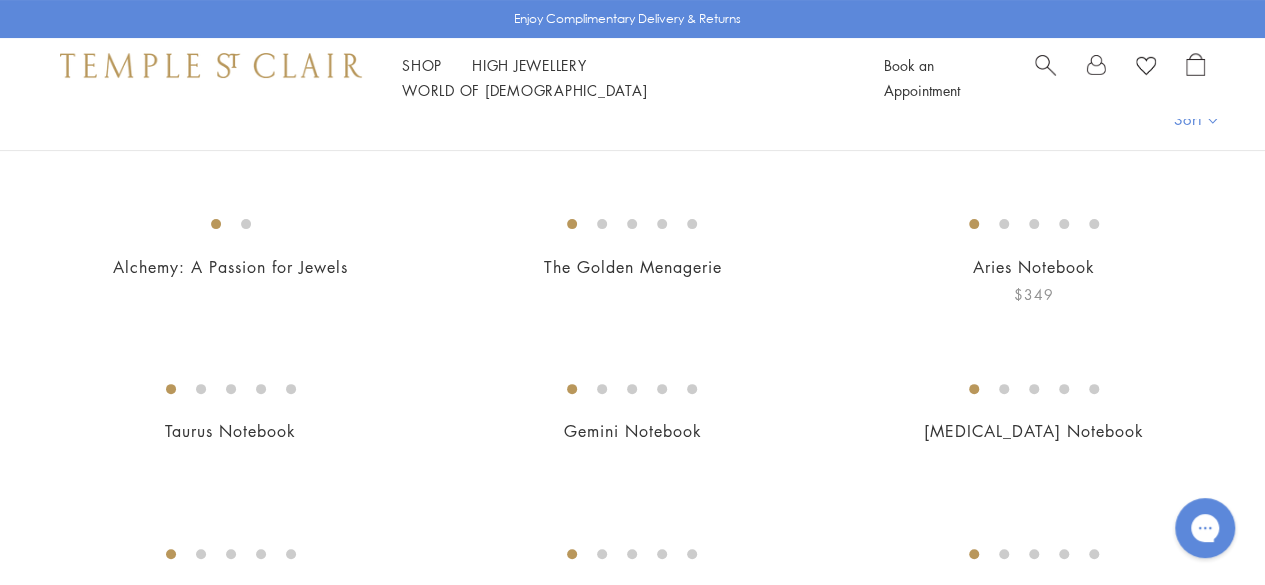click at bounding box center (0, 0) 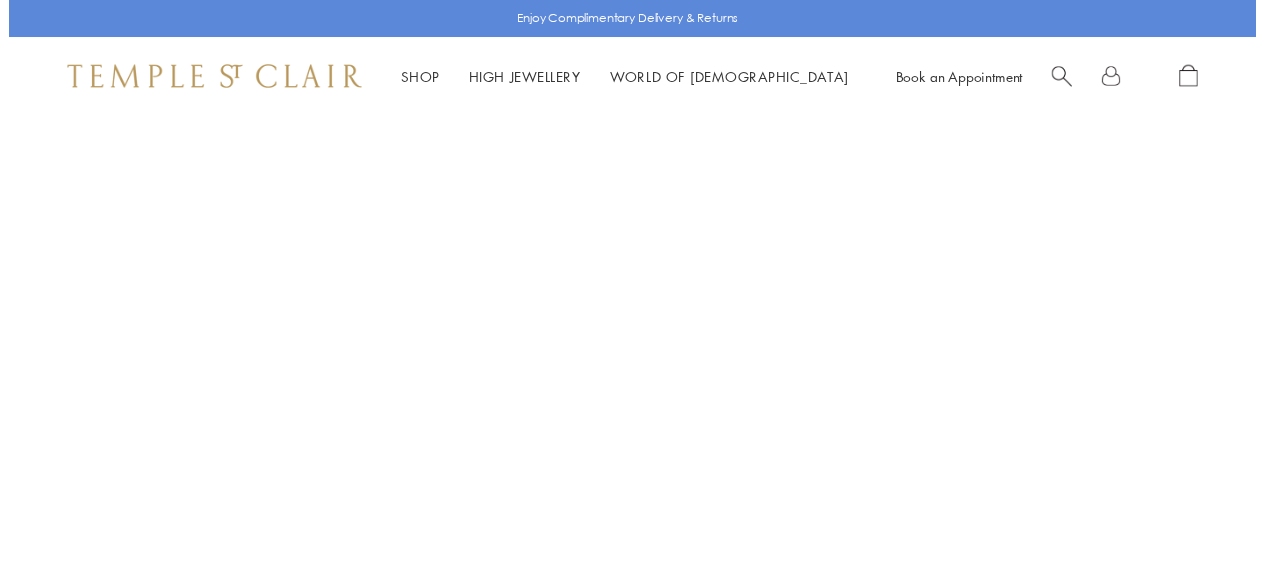 scroll, scrollTop: 0, scrollLeft: 0, axis: both 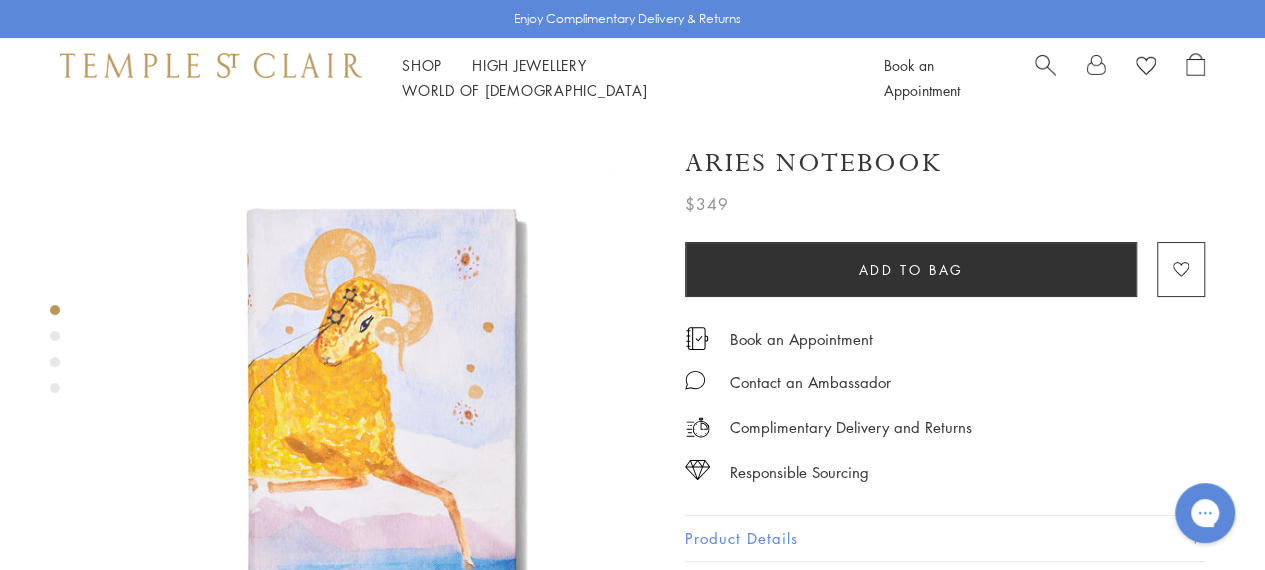 click at bounding box center (377, 395) 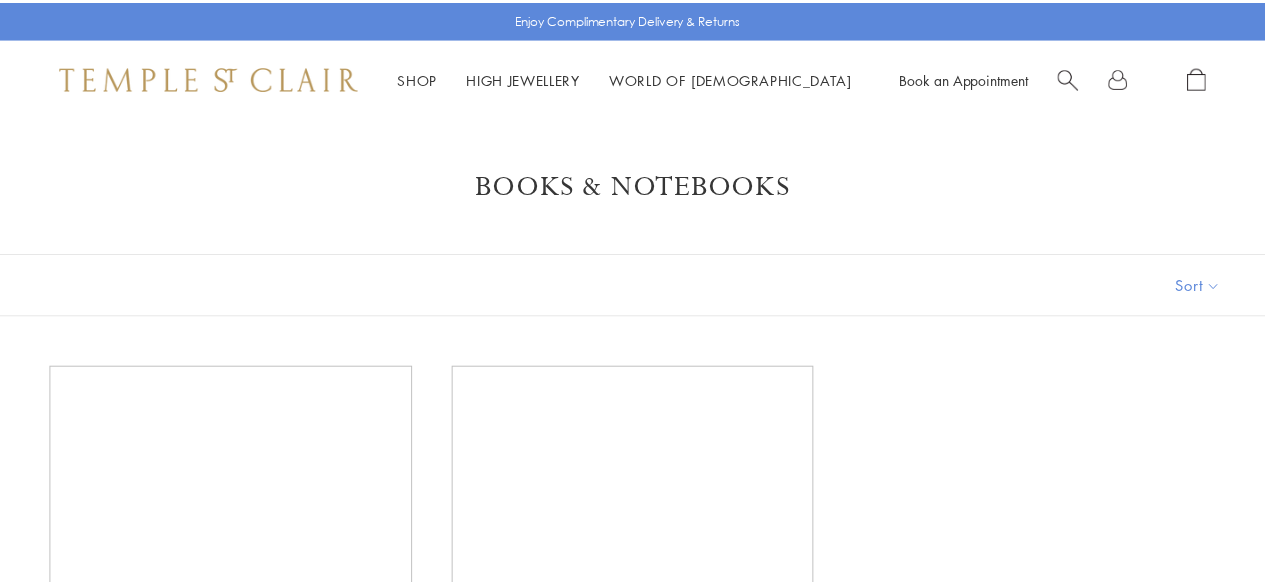 scroll, scrollTop: 166, scrollLeft: 0, axis: vertical 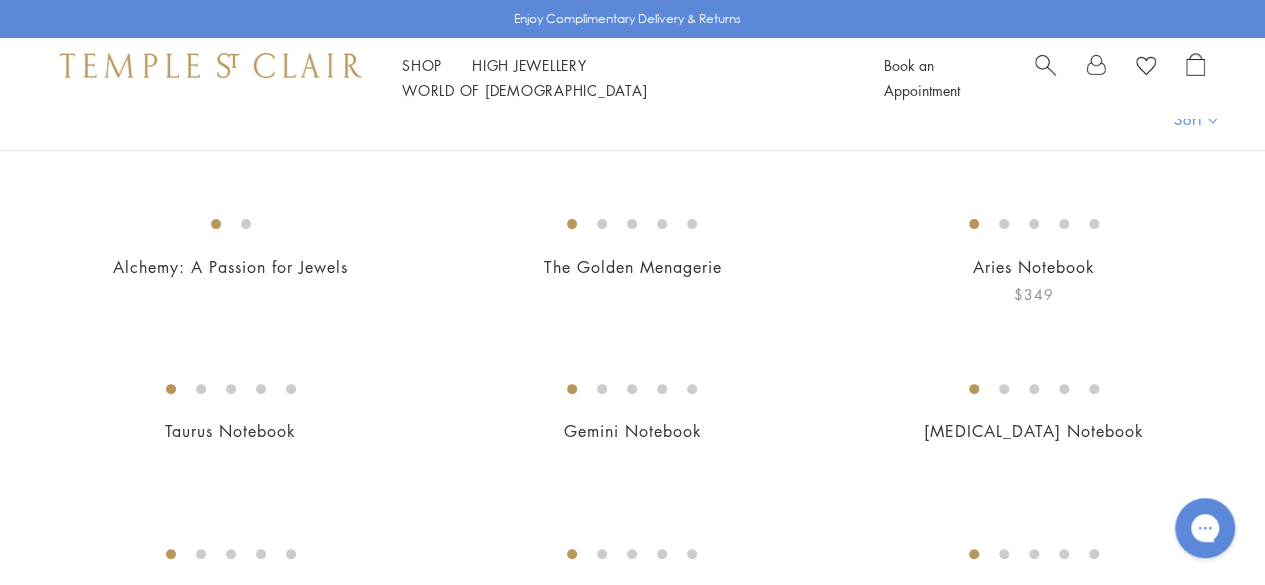 click at bounding box center [0, 0] 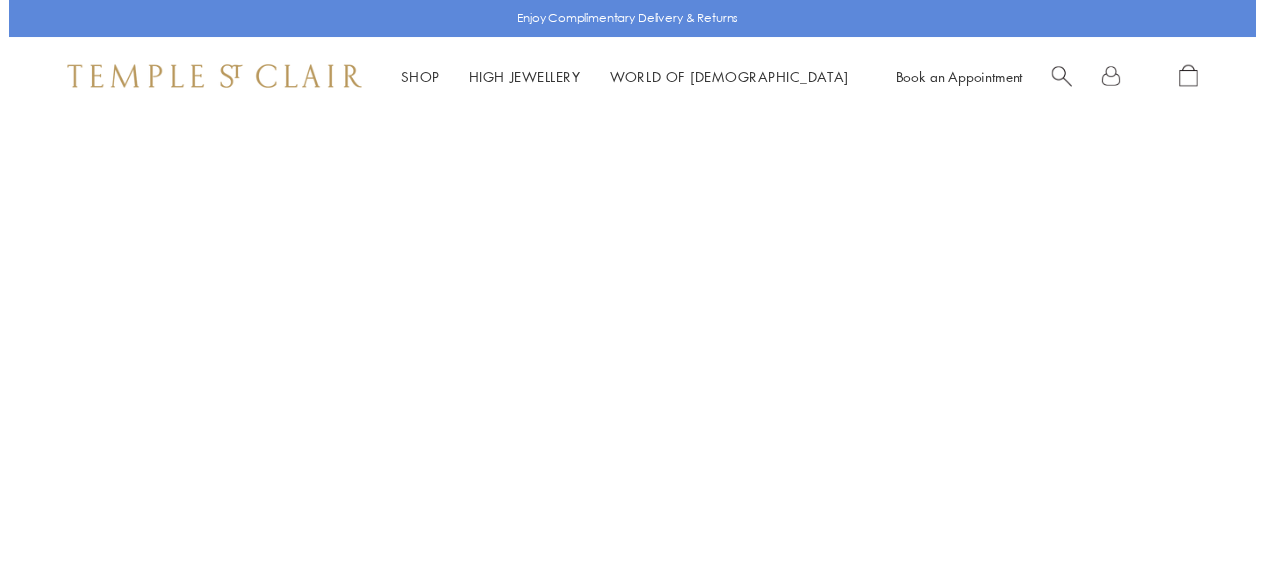 scroll, scrollTop: 0, scrollLeft: 0, axis: both 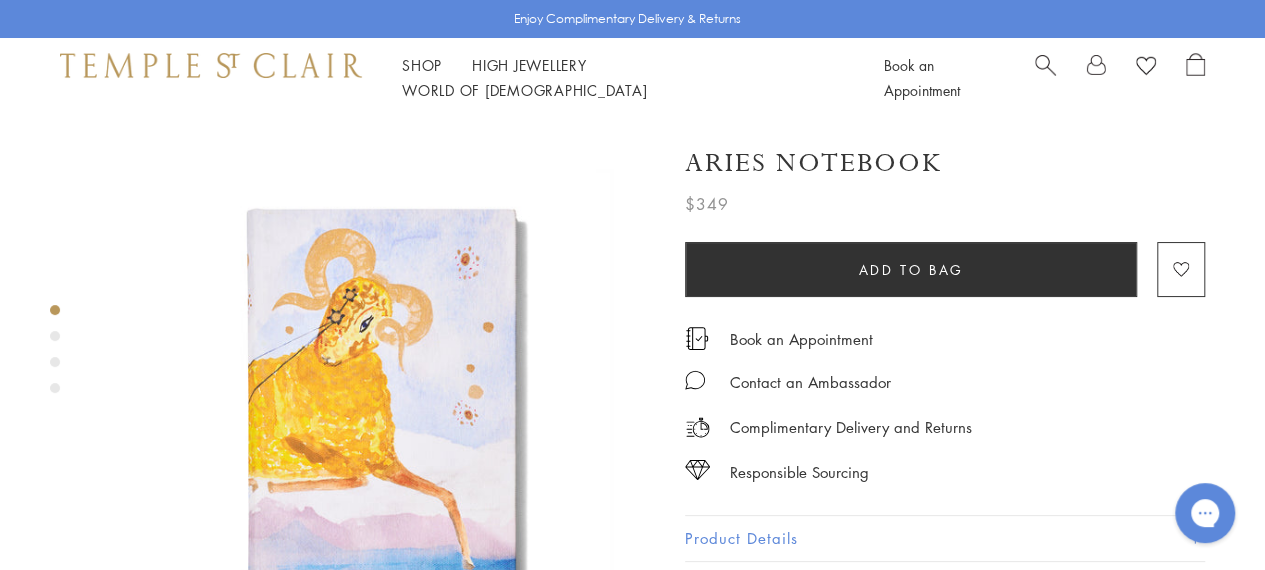 click at bounding box center [55, 336] 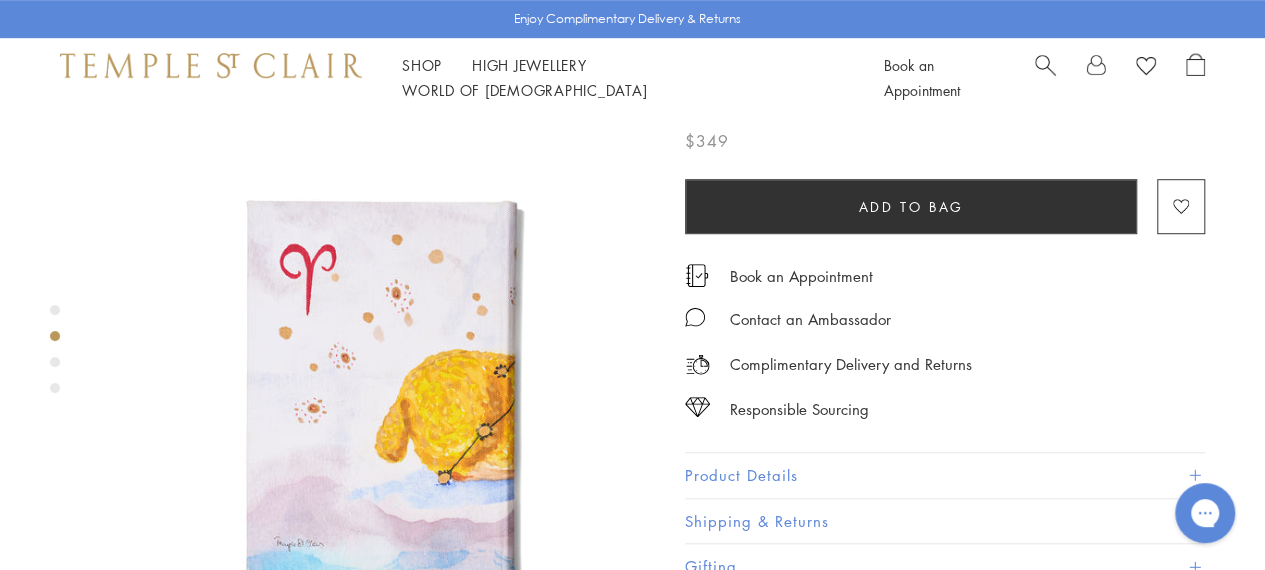 click at bounding box center (377, 387) 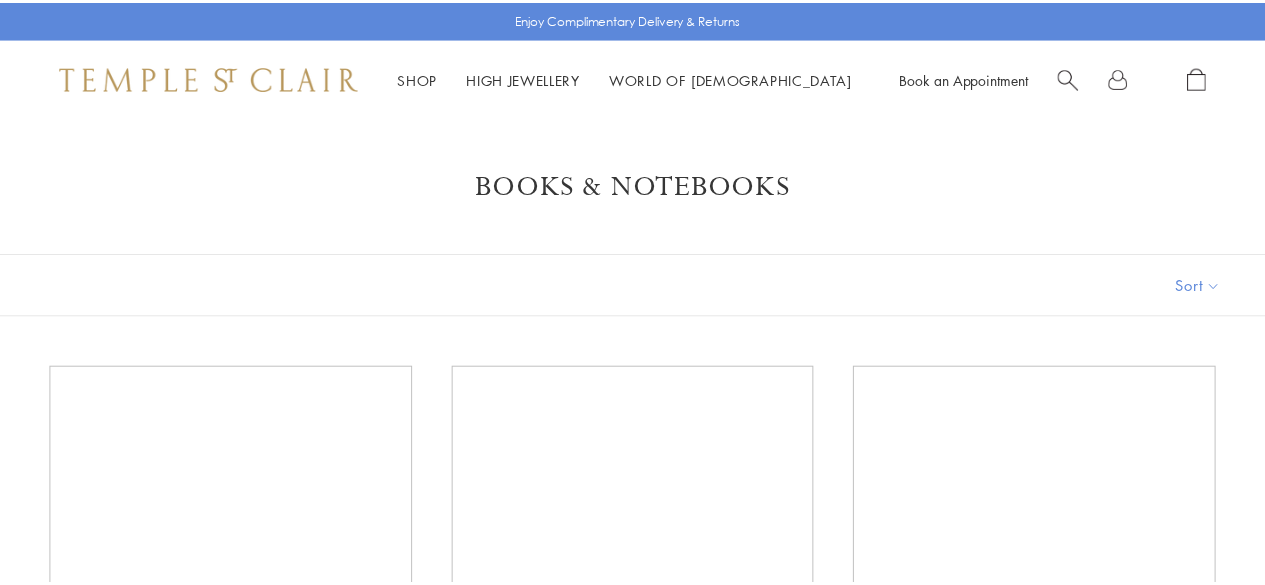 scroll, scrollTop: 166, scrollLeft: 0, axis: vertical 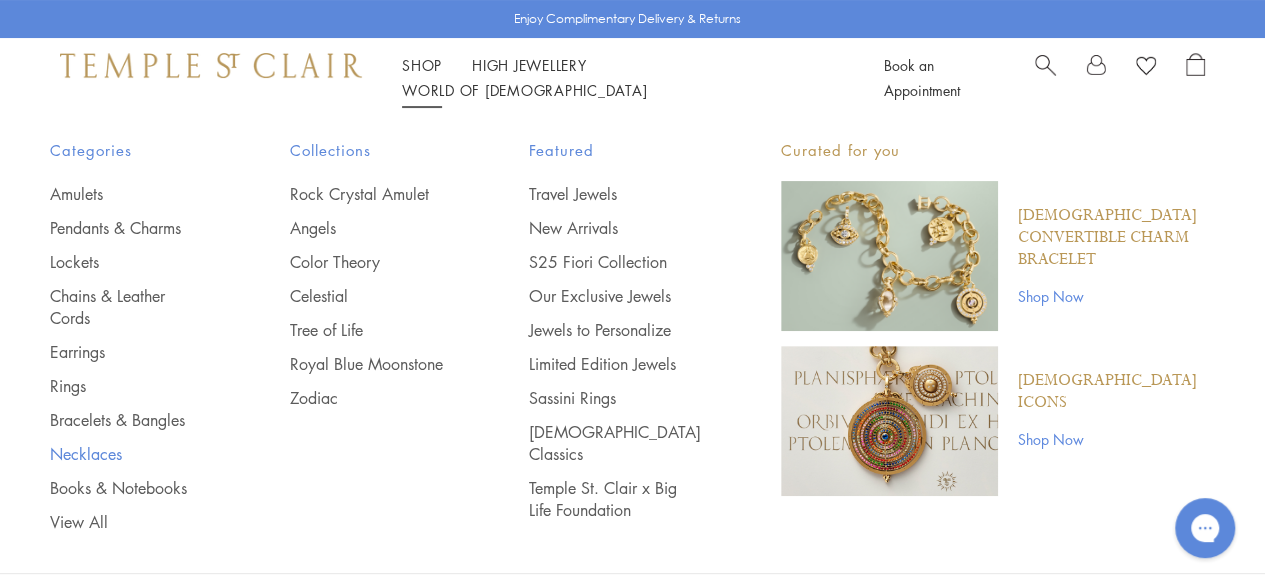 click on "Necklaces" at bounding box center (130, 454) 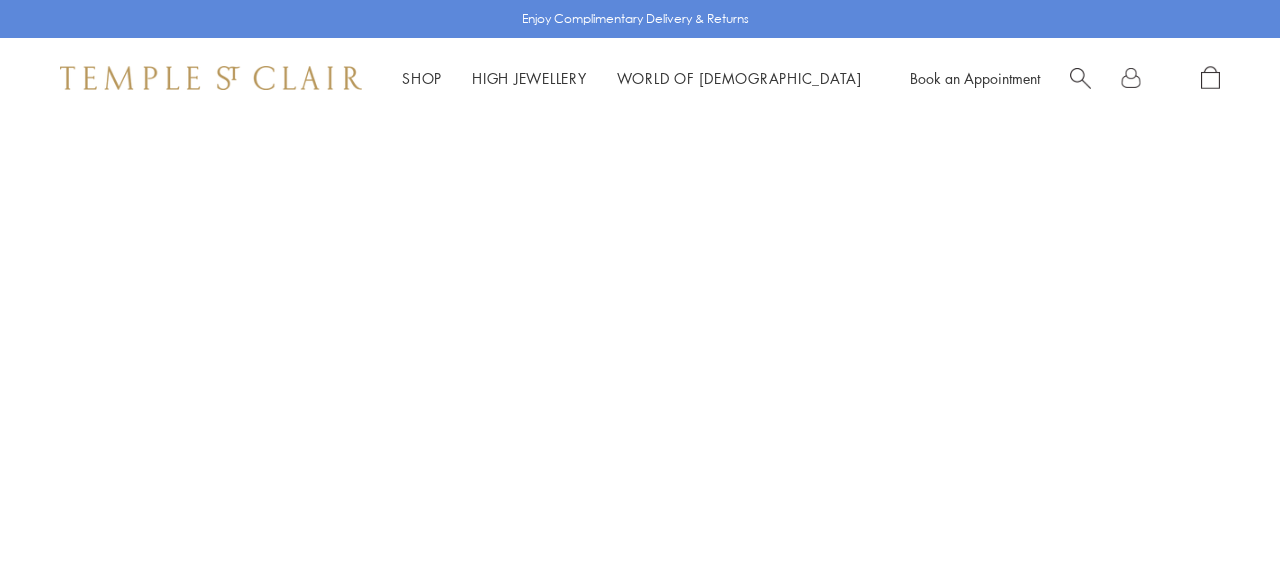 scroll, scrollTop: 0, scrollLeft: 0, axis: both 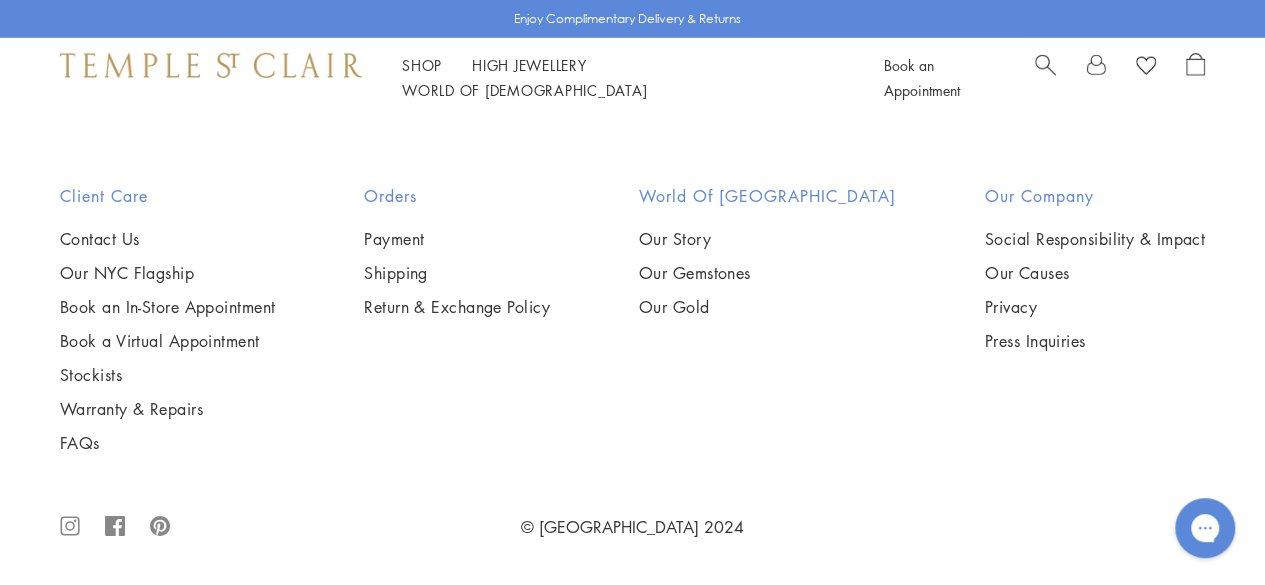 click at bounding box center (0, 0) 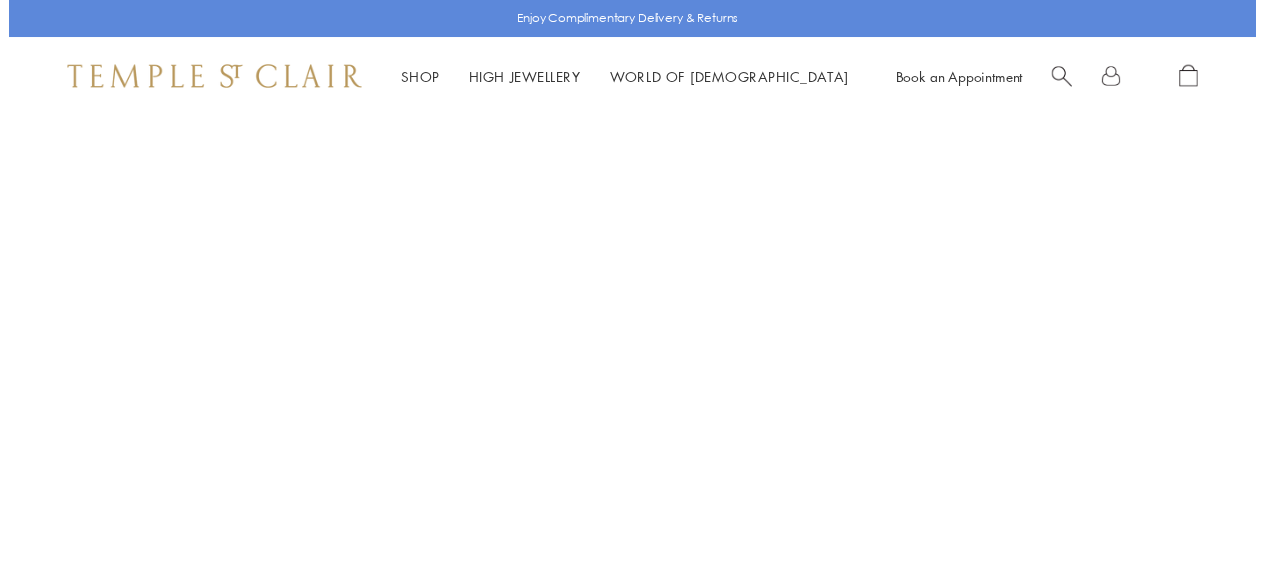 scroll, scrollTop: 0, scrollLeft: 0, axis: both 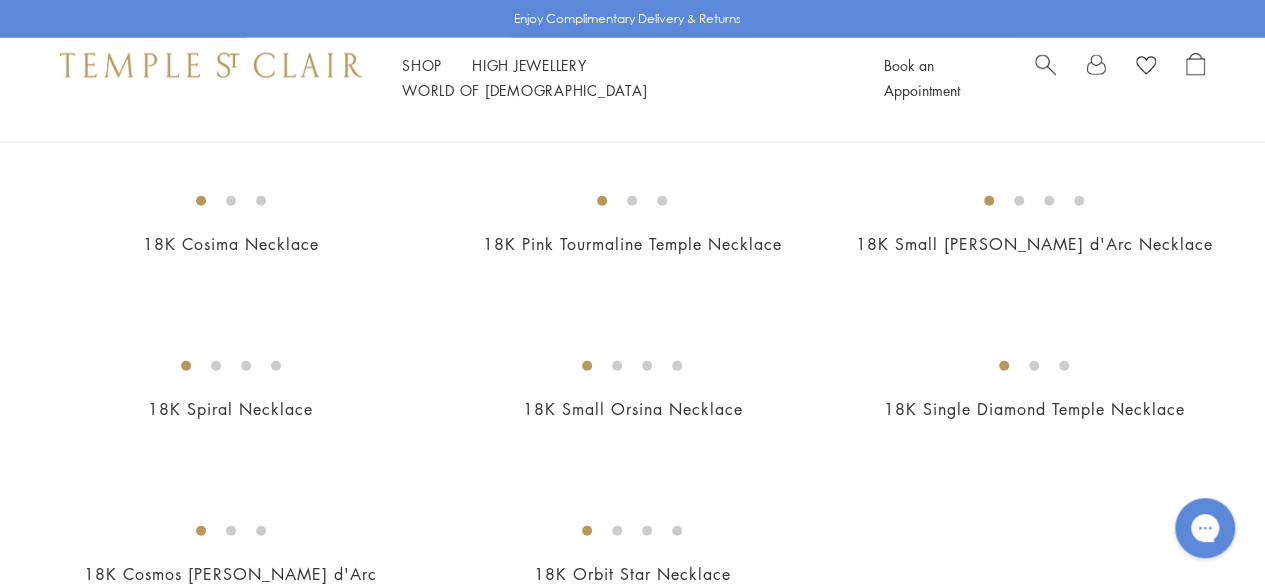 click at bounding box center [0, 0] 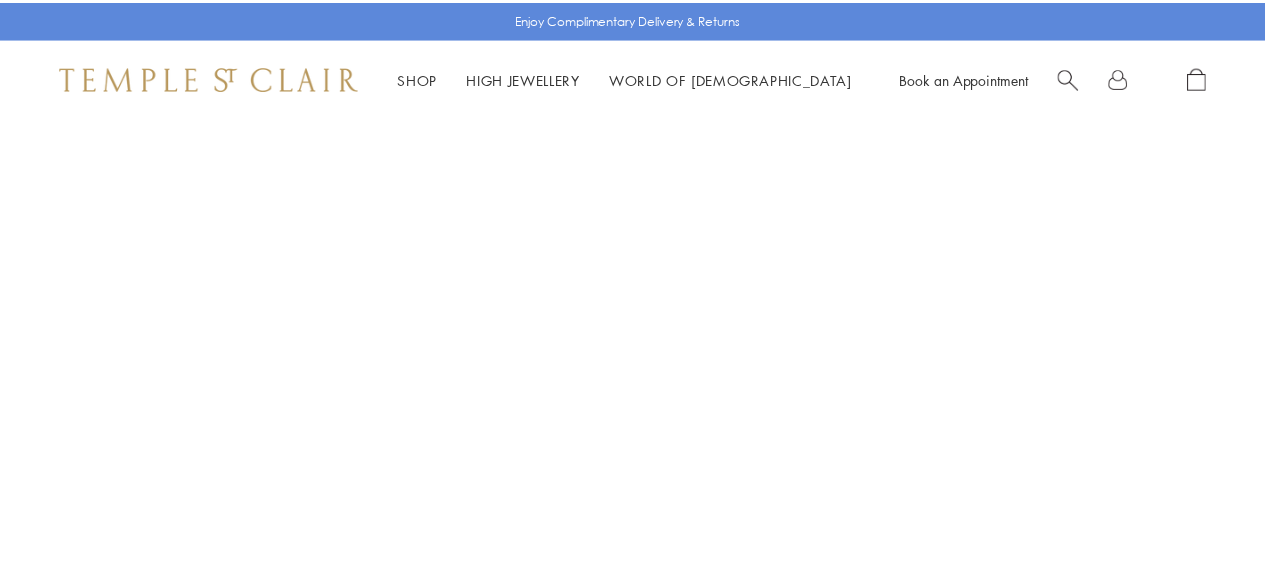 scroll, scrollTop: 0, scrollLeft: 0, axis: both 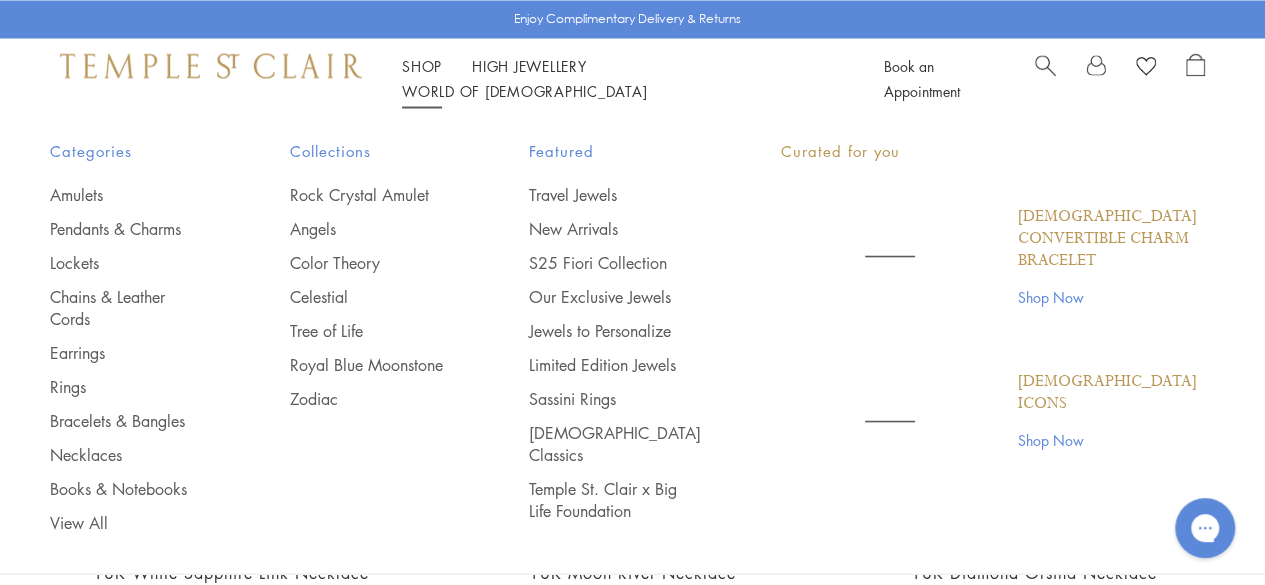 click on "Shop Shop" at bounding box center [422, 65] 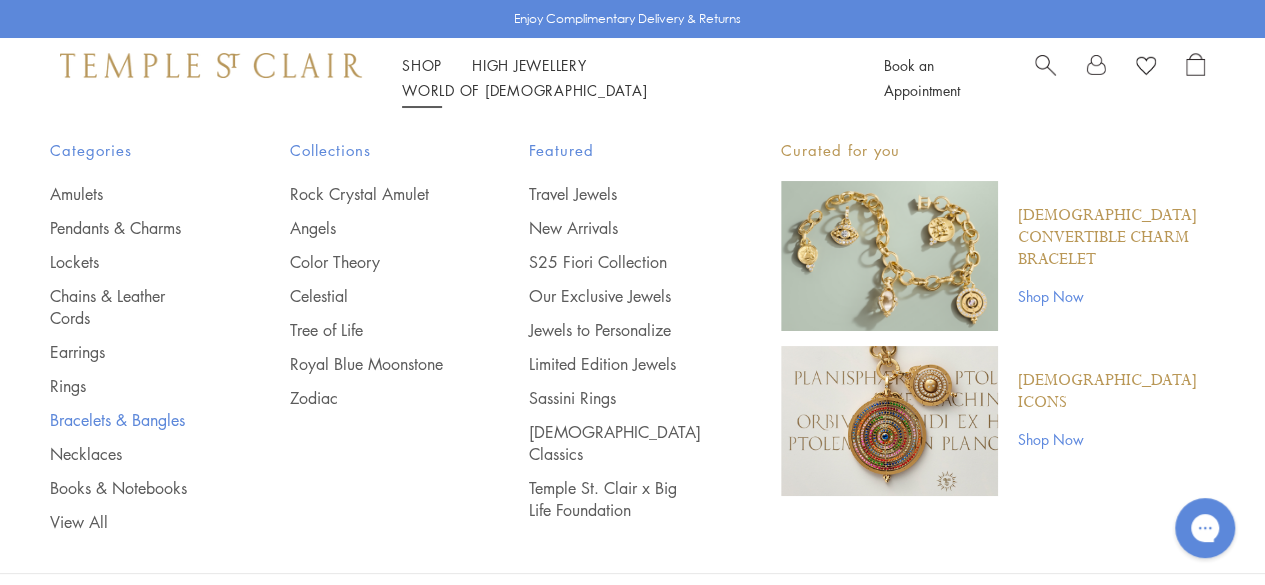 click on "Bracelets & Bangles" at bounding box center (130, 420) 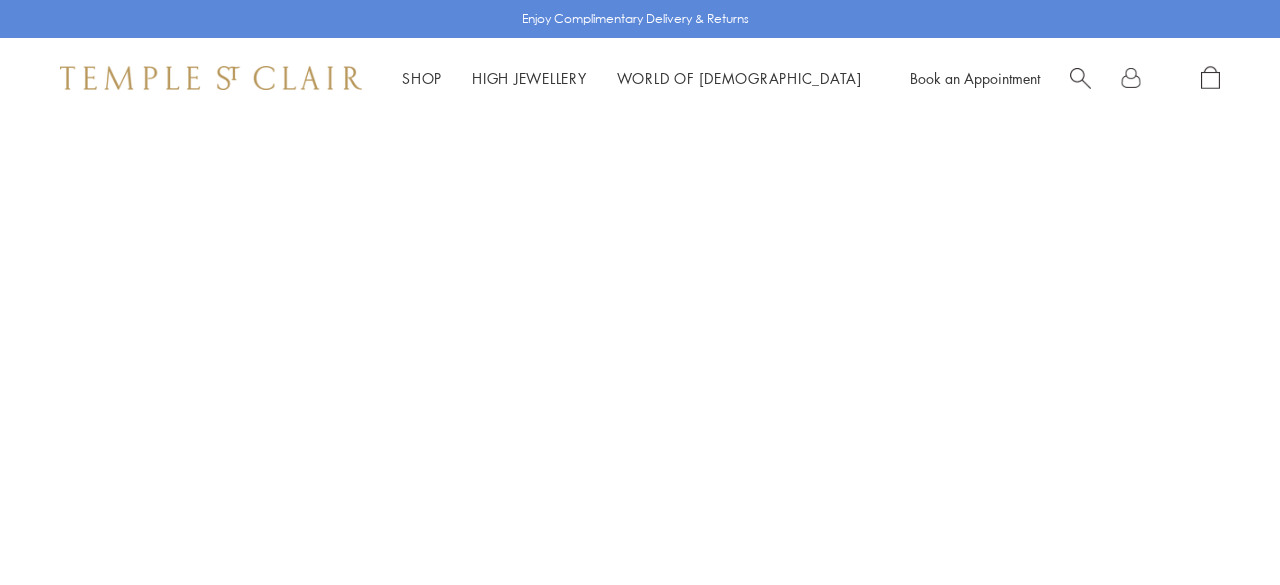 scroll, scrollTop: 0, scrollLeft: 0, axis: both 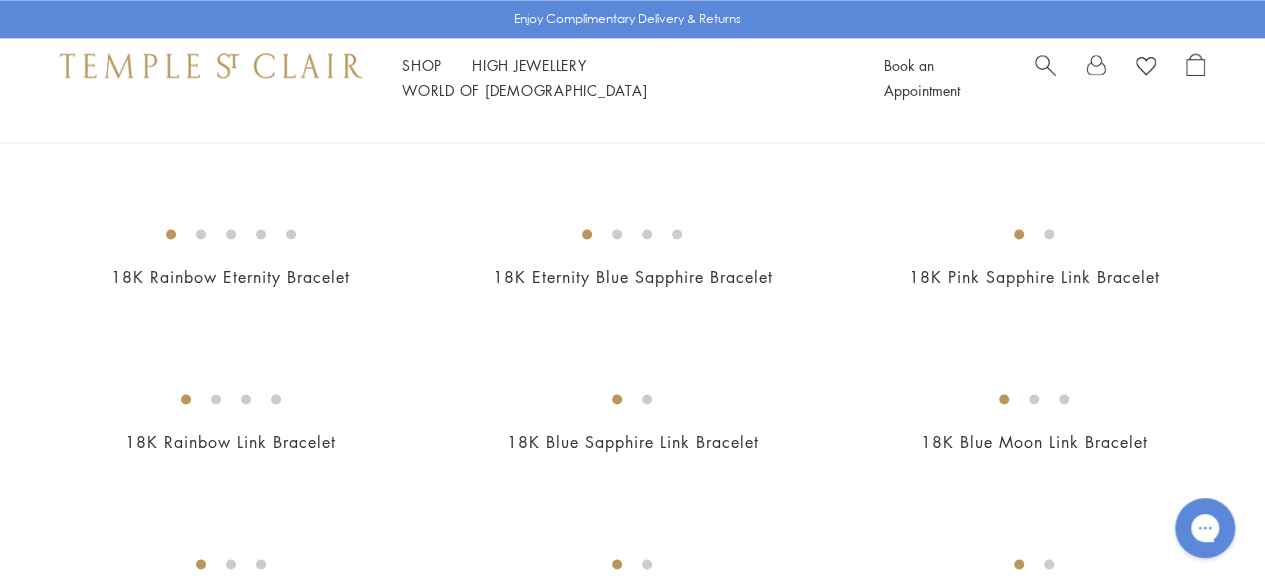 click at bounding box center [0, 0] 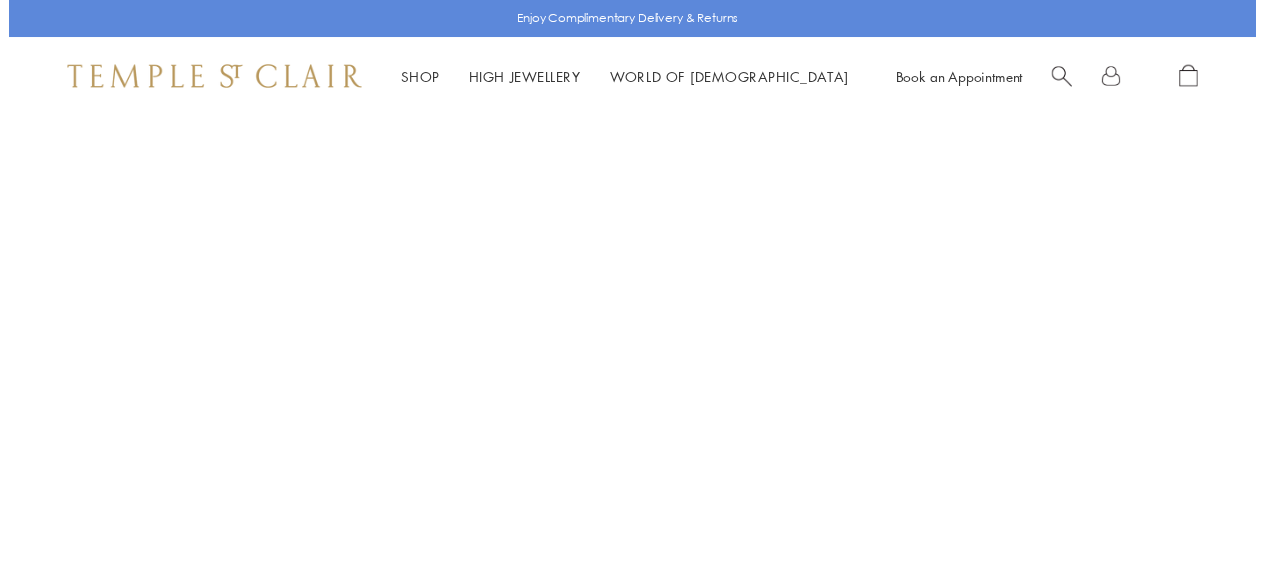 scroll, scrollTop: 0, scrollLeft: 0, axis: both 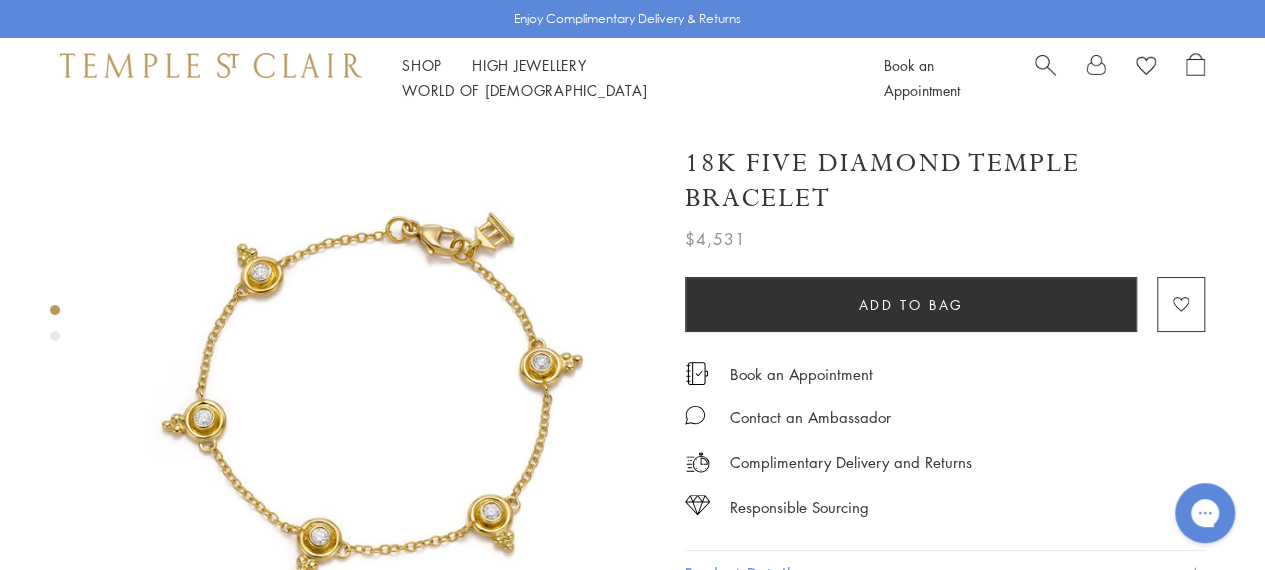 click at bounding box center (377, 395) 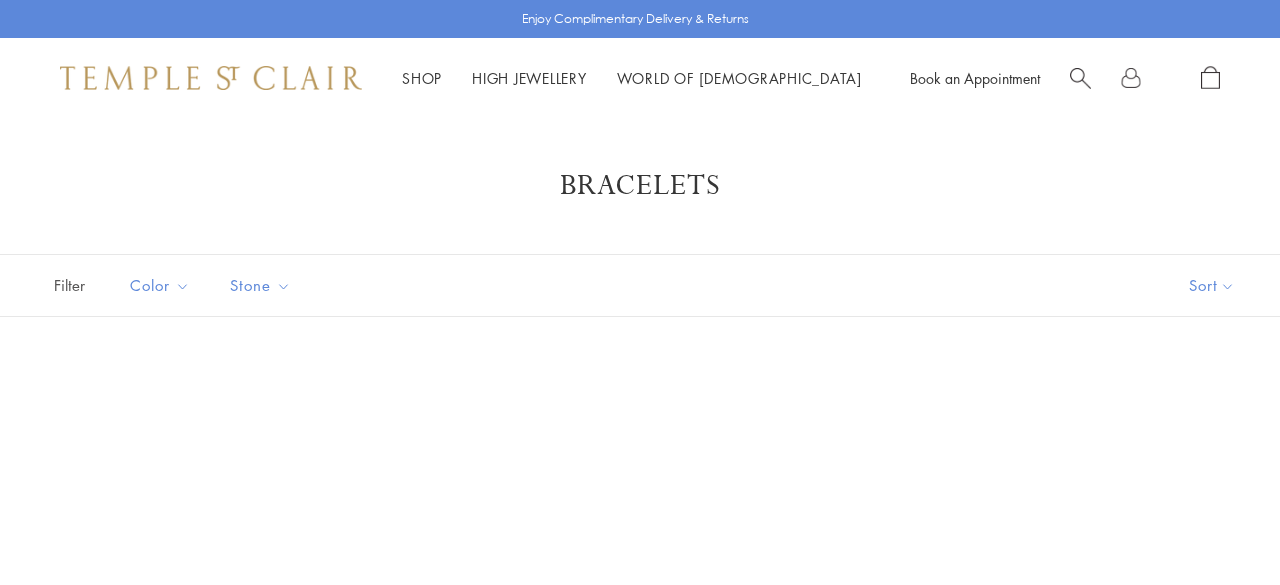 scroll, scrollTop: 0, scrollLeft: 0, axis: both 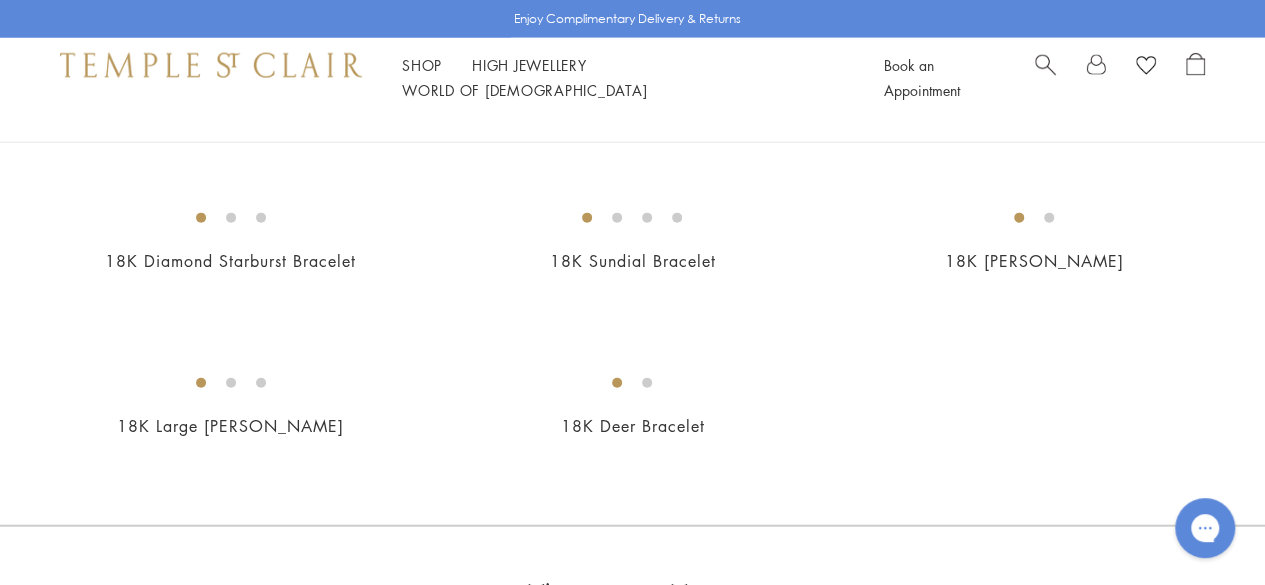 click at bounding box center [0, 0] 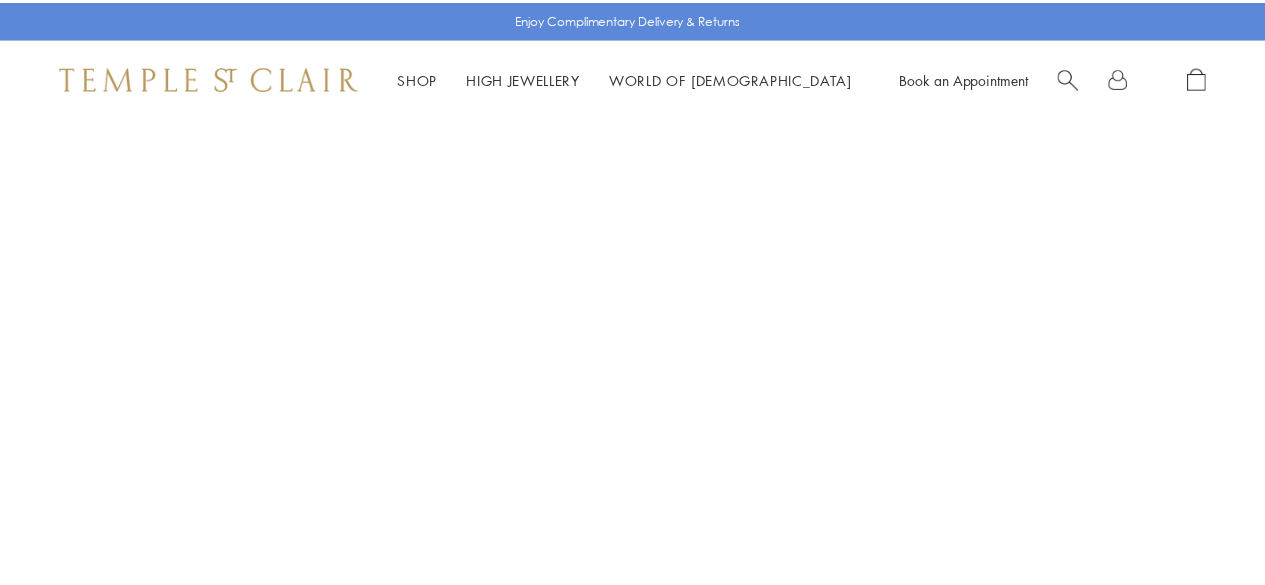 scroll, scrollTop: 0, scrollLeft: 0, axis: both 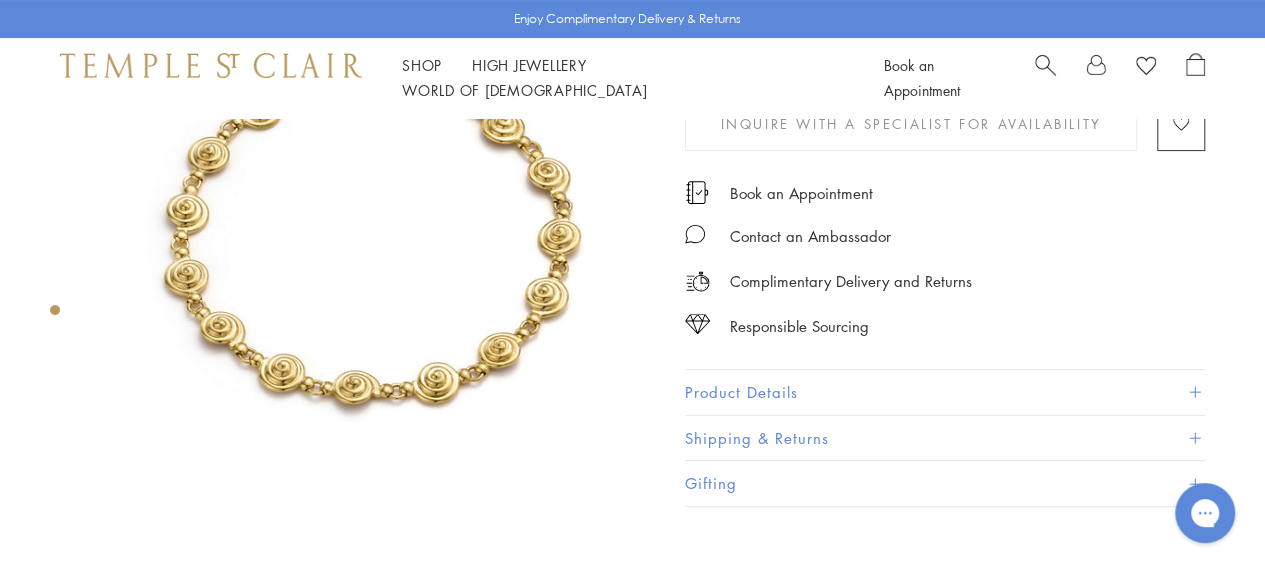 click at bounding box center (377, 229) 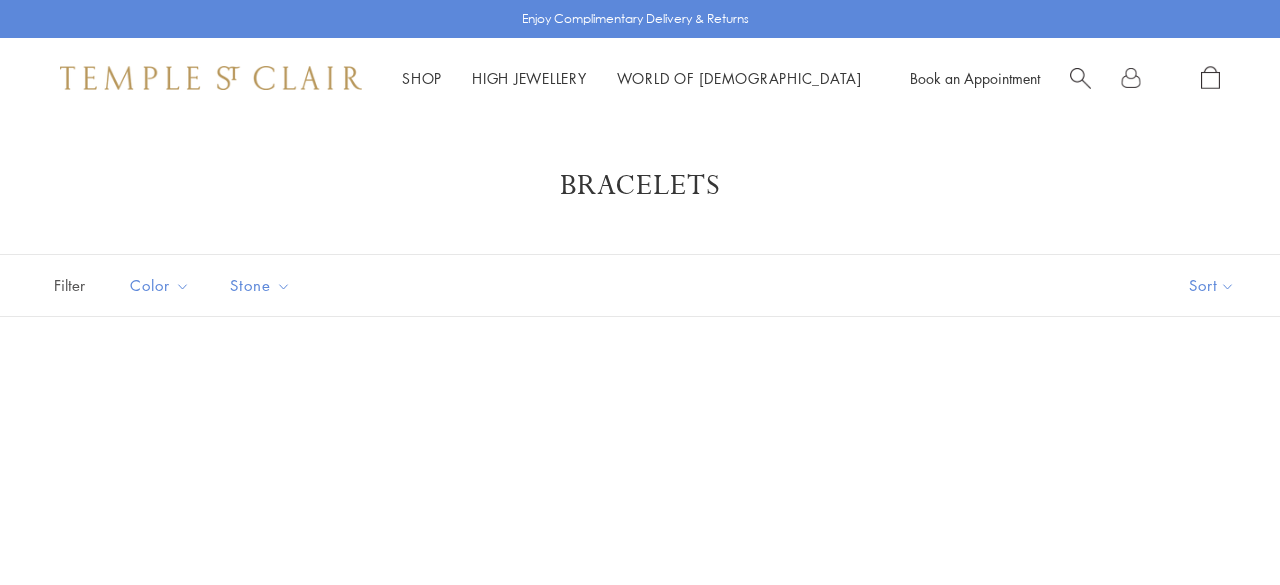 scroll, scrollTop: 0, scrollLeft: 0, axis: both 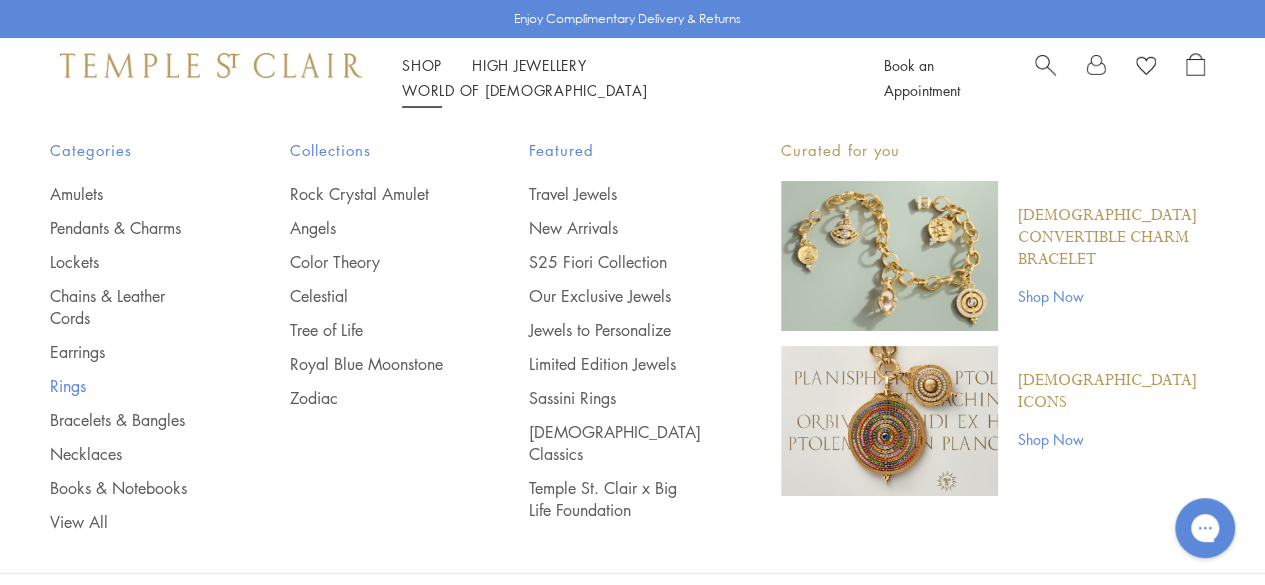 click on "Rings" at bounding box center [130, 386] 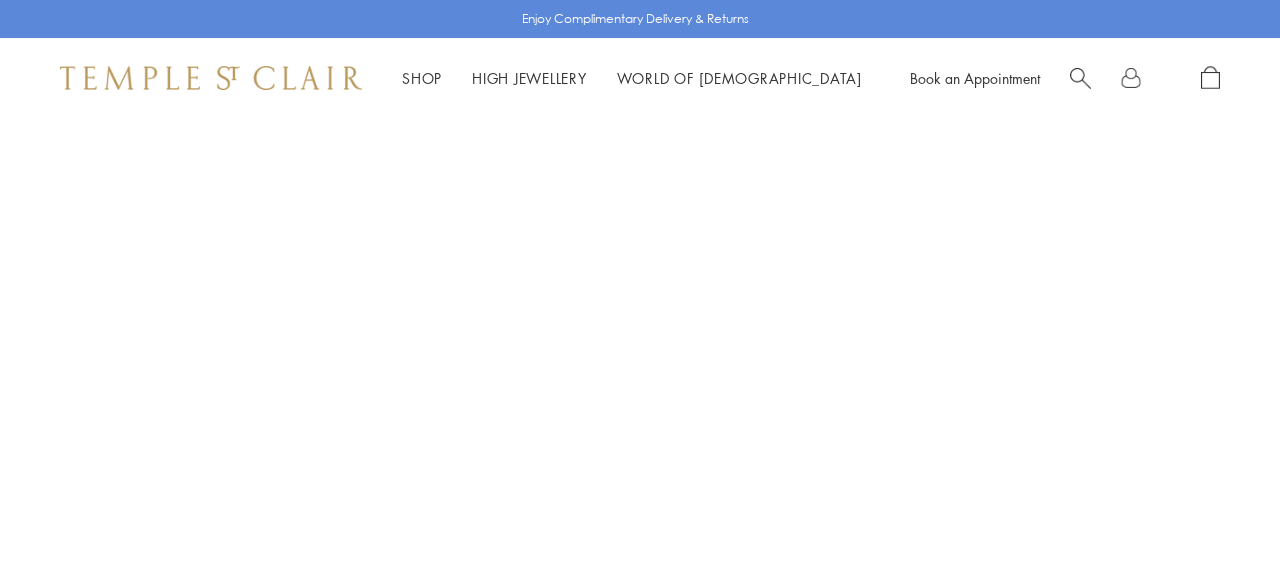 scroll, scrollTop: 0, scrollLeft: 0, axis: both 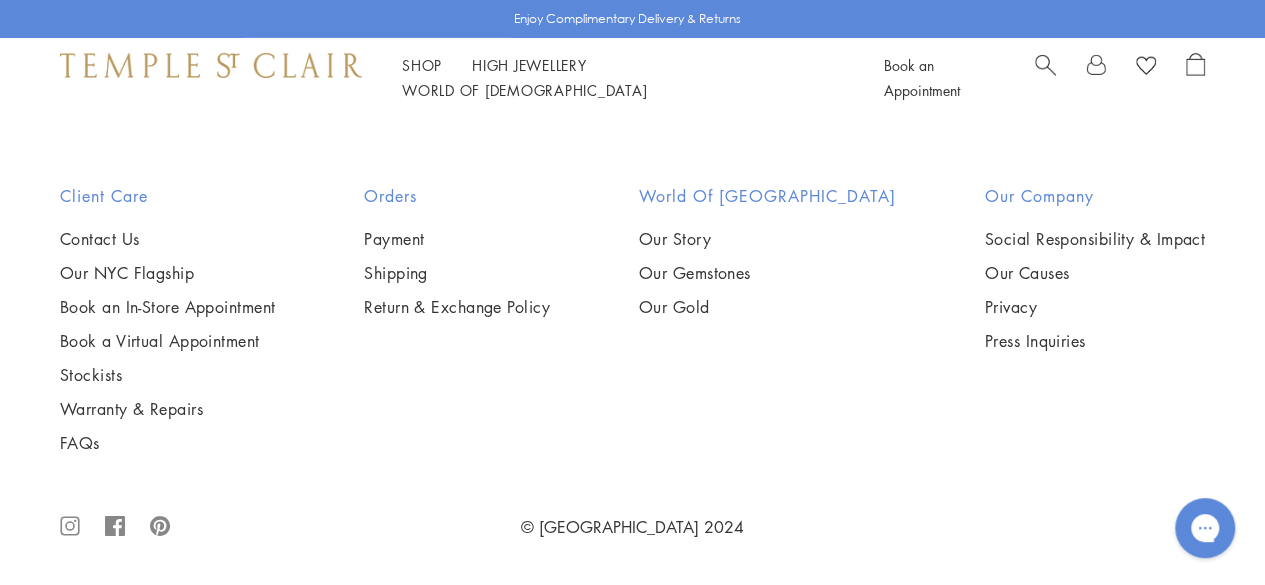 click on "2" at bounding box center (634, -245) 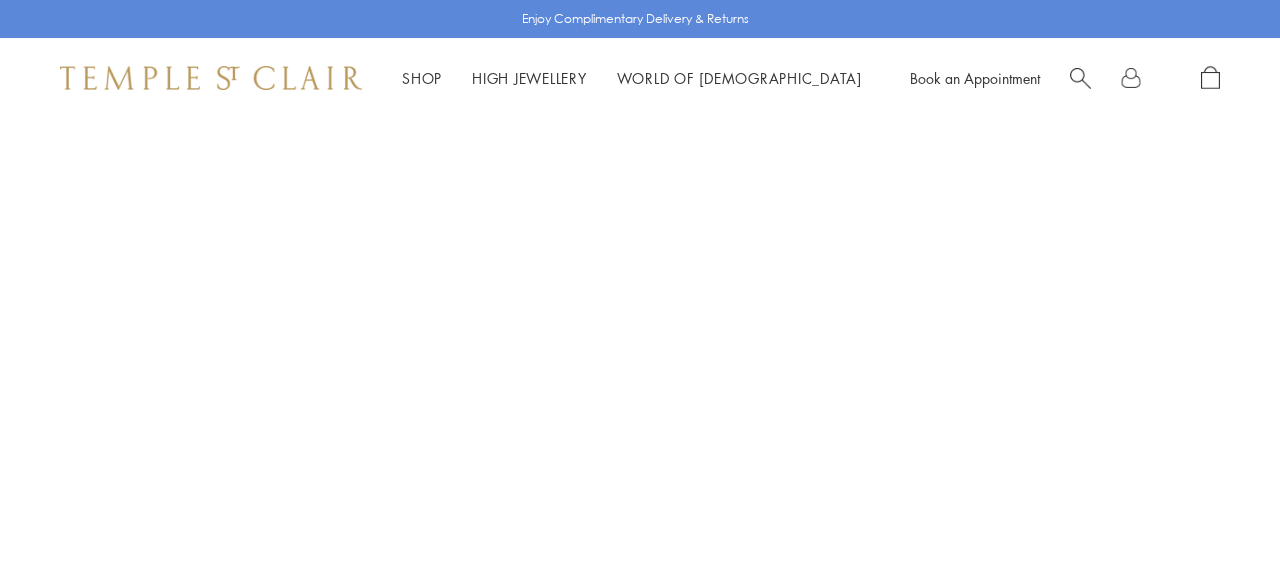 scroll, scrollTop: 0, scrollLeft: 0, axis: both 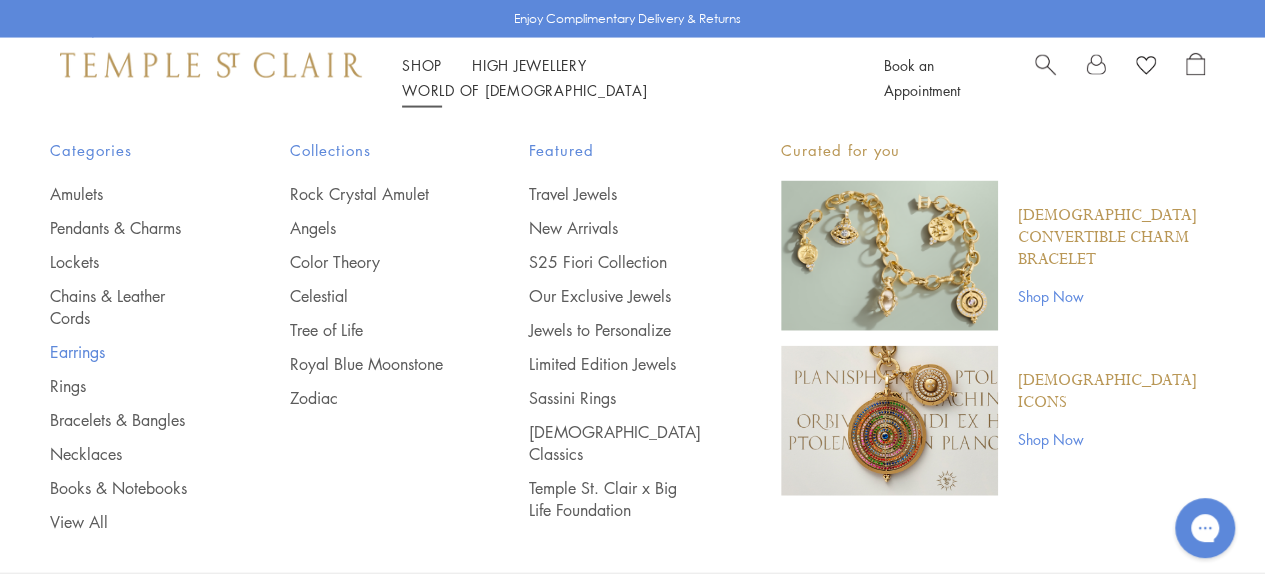 click on "Earrings" at bounding box center [130, 352] 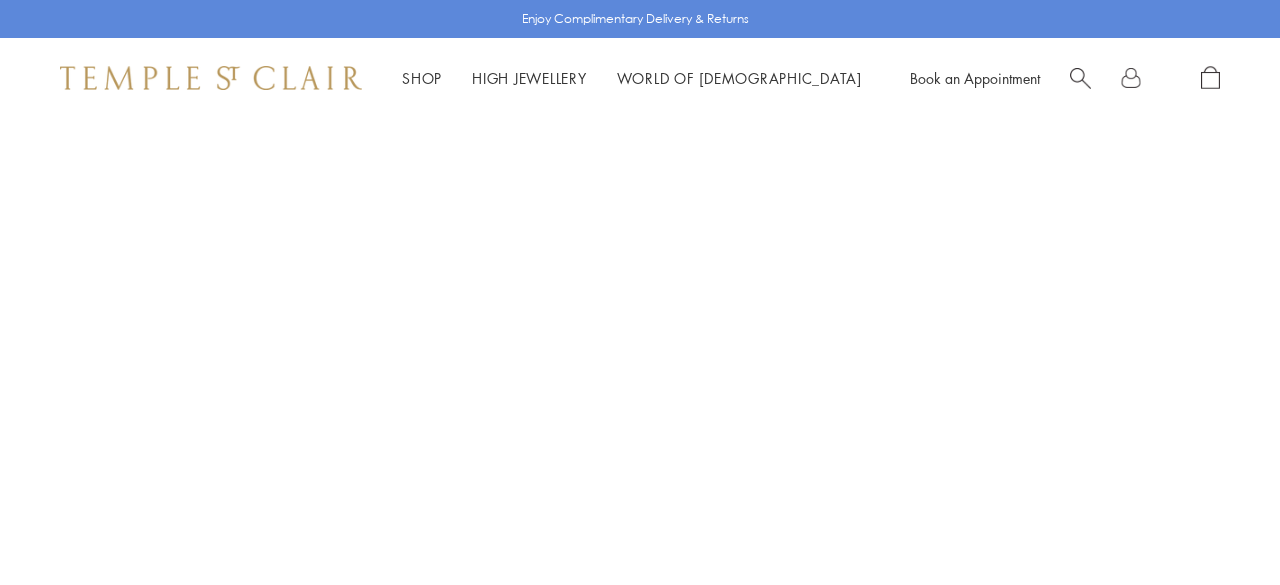 scroll, scrollTop: 0, scrollLeft: 0, axis: both 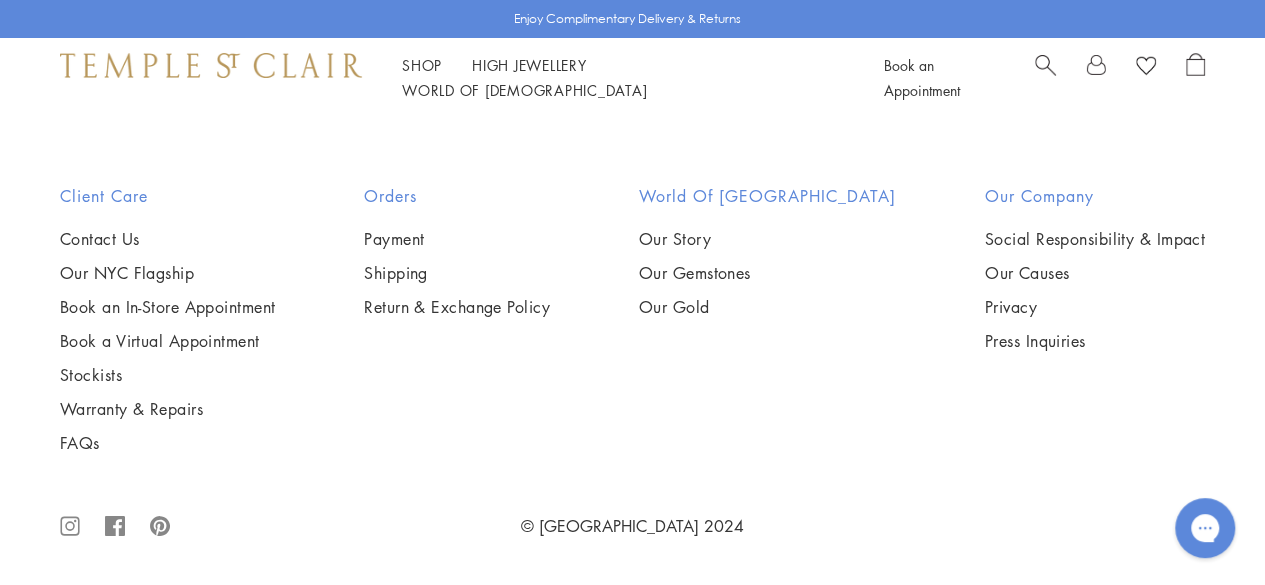 click on "2" at bounding box center (601, -245) 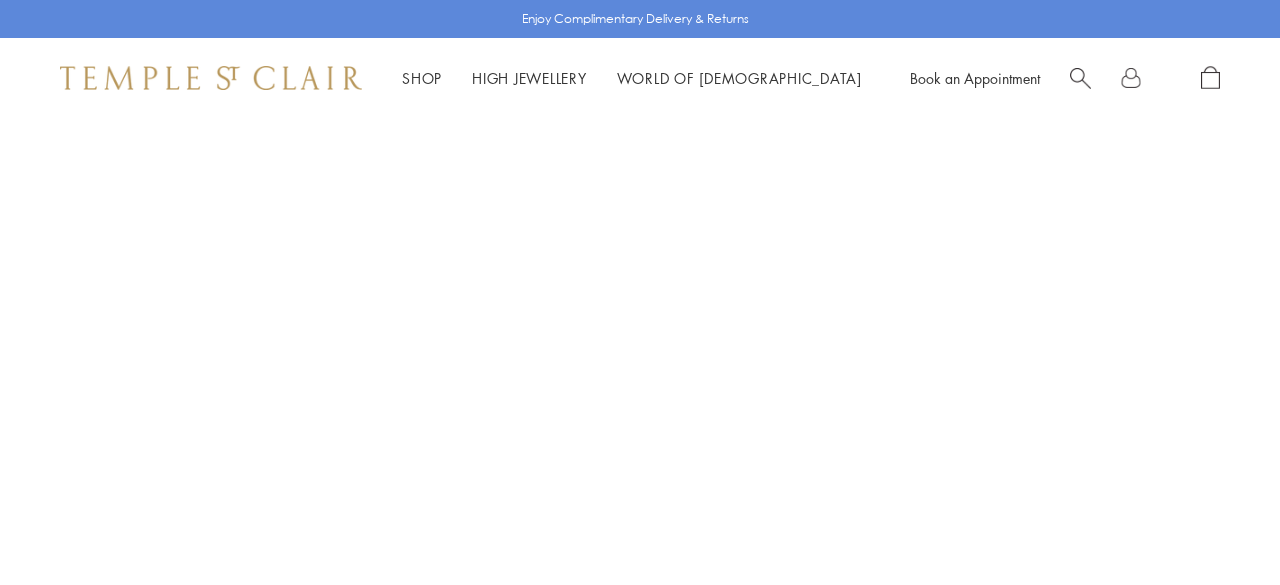 scroll, scrollTop: 0, scrollLeft: 0, axis: both 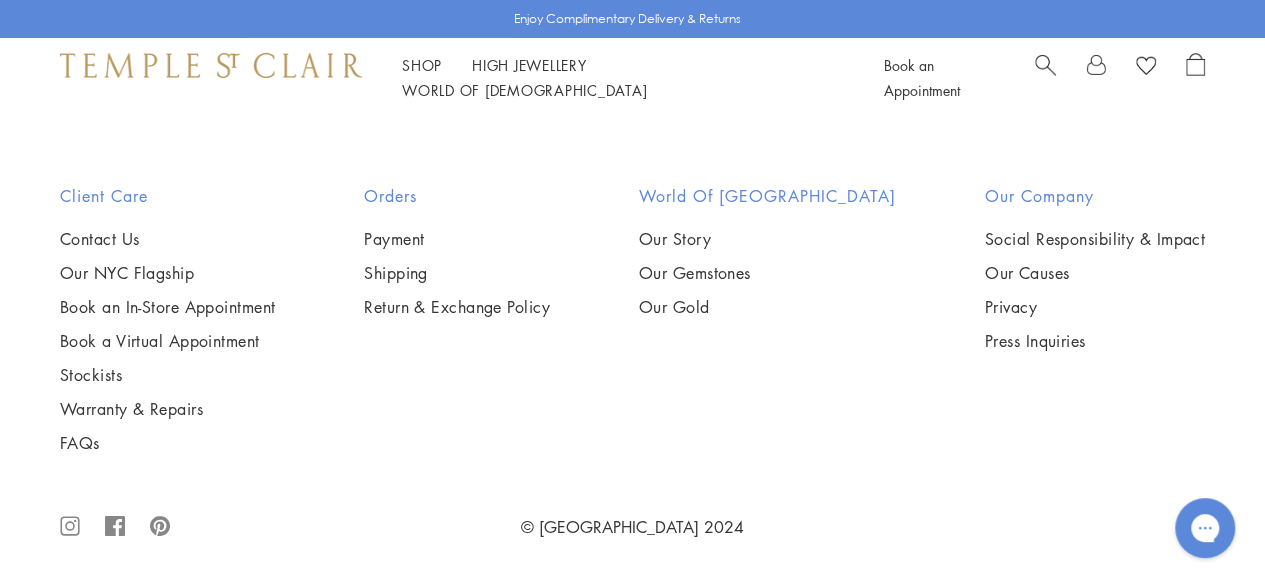 click at bounding box center [0, 0] 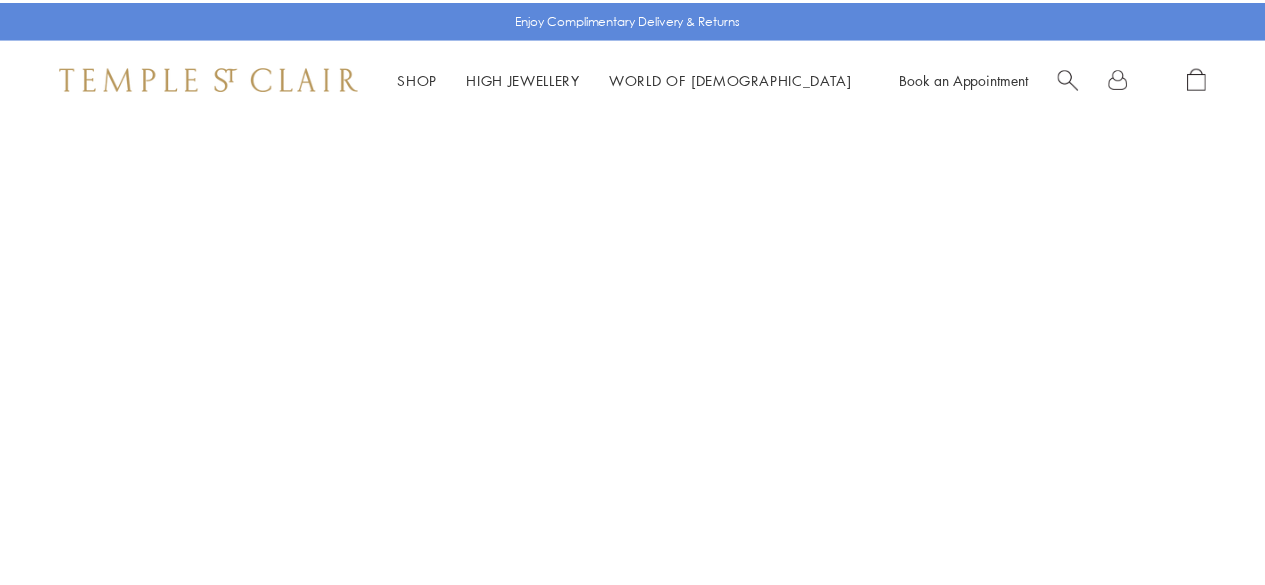 scroll, scrollTop: 0, scrollLeft: 0, axis: both 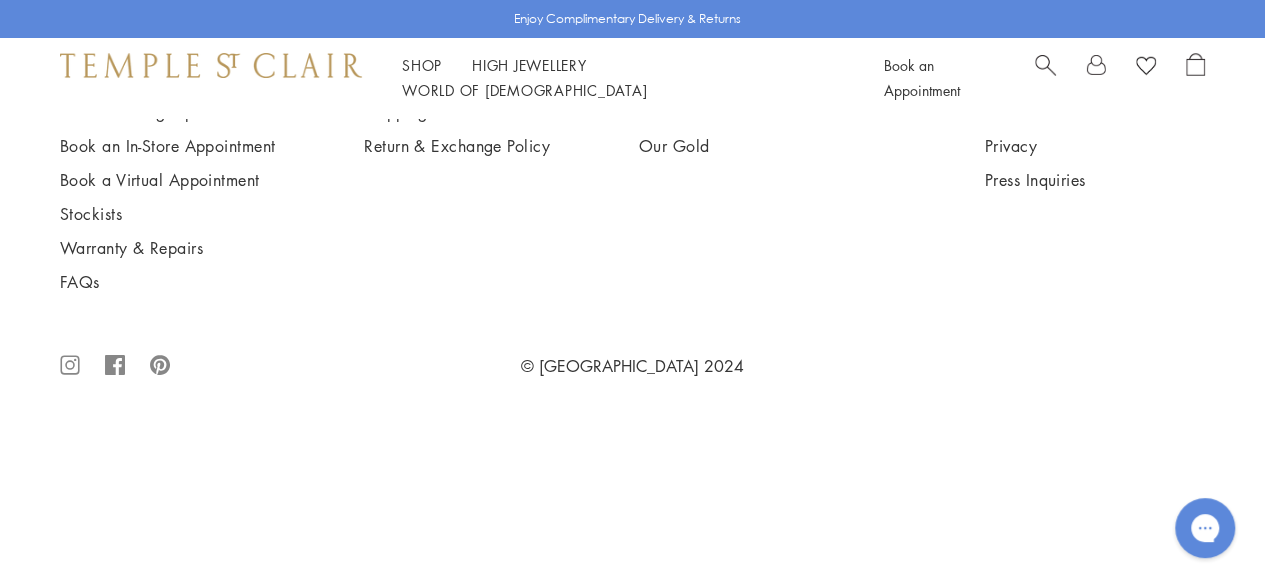 click at bounding box center [0, 0] 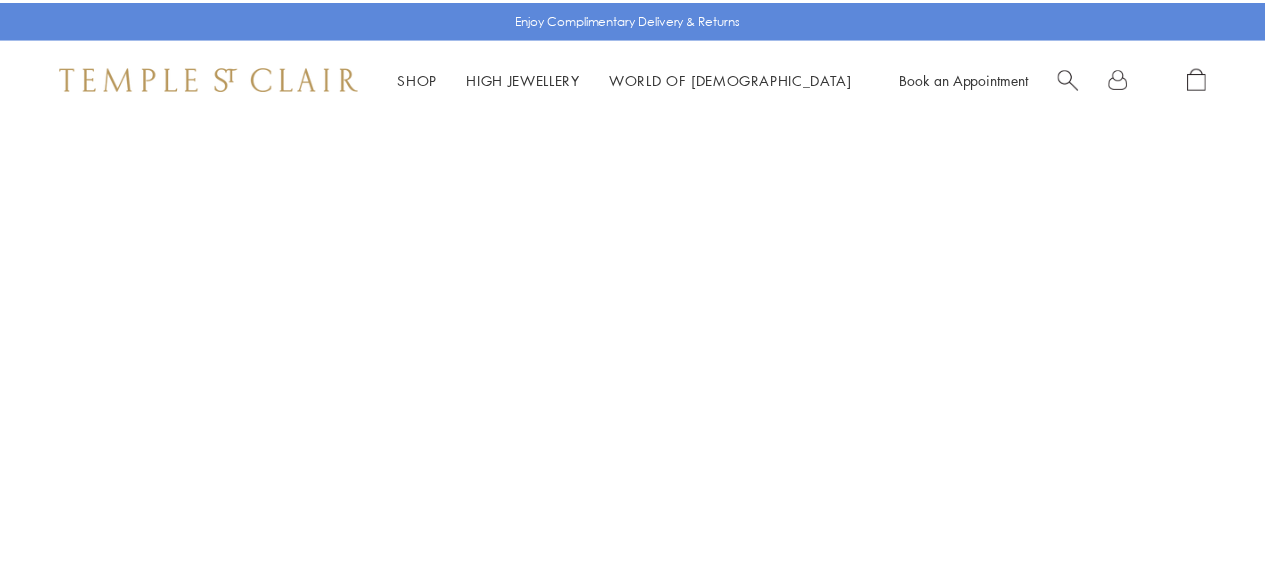 scroll, scrollTop: 0, scrollLeft: 0, axis: both 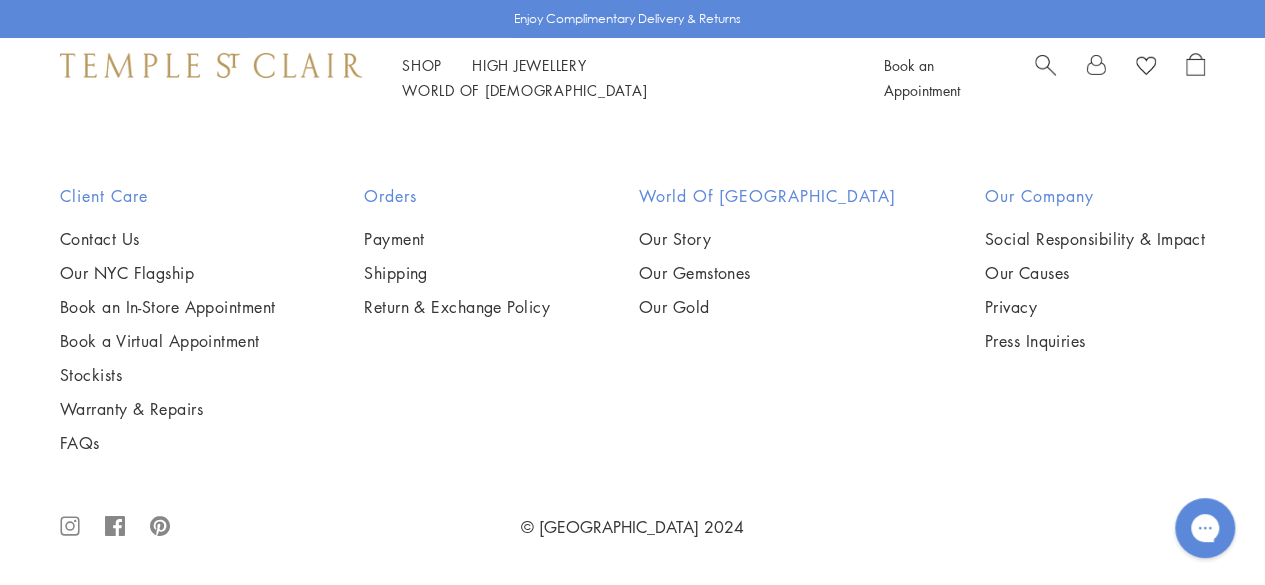 click at bounding box center [0, 0] 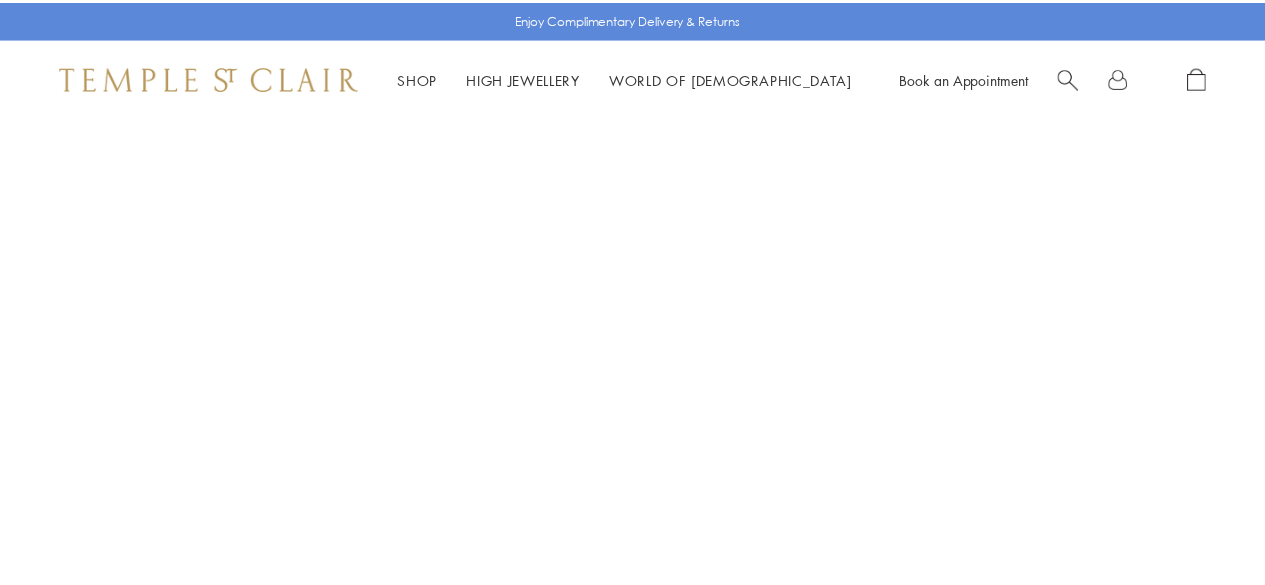 scroll, scrollTop: 0, scrollLeft: 0, axis: both 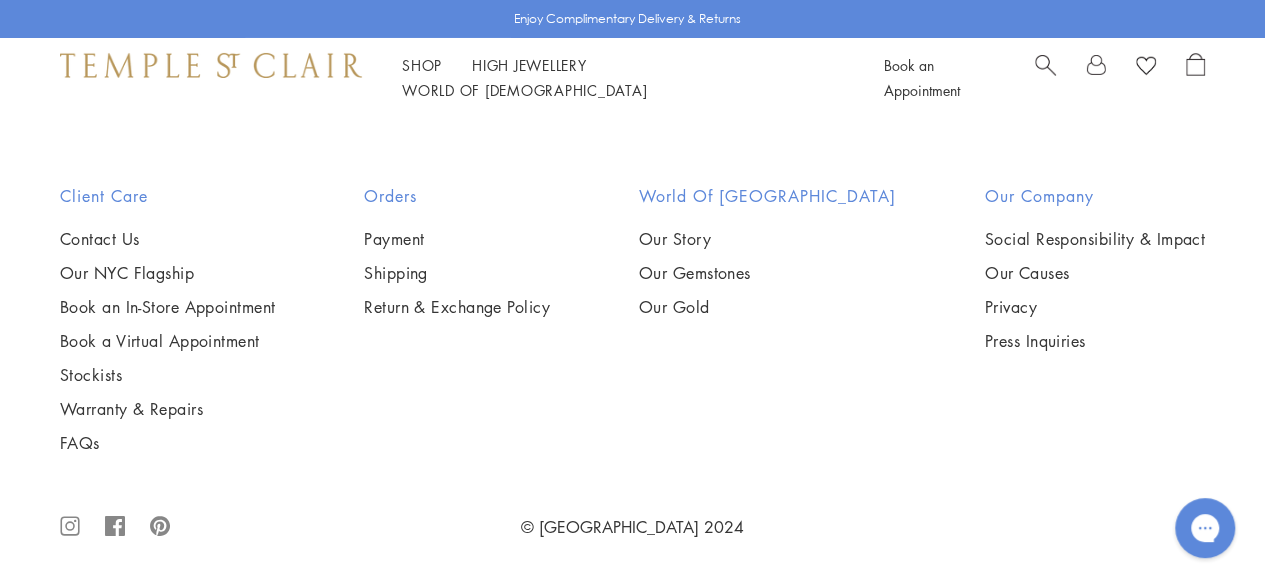 click on "3" at bounding box center (698, -245) 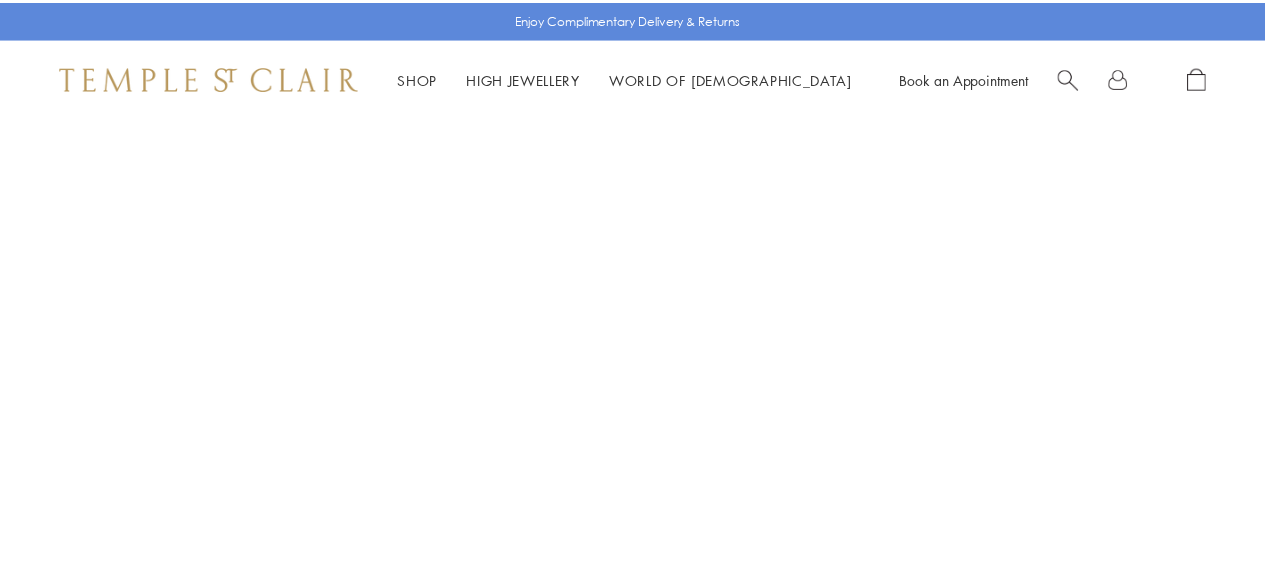 scroll, scrollTop: 0, scrollLeft: 0, axis: both 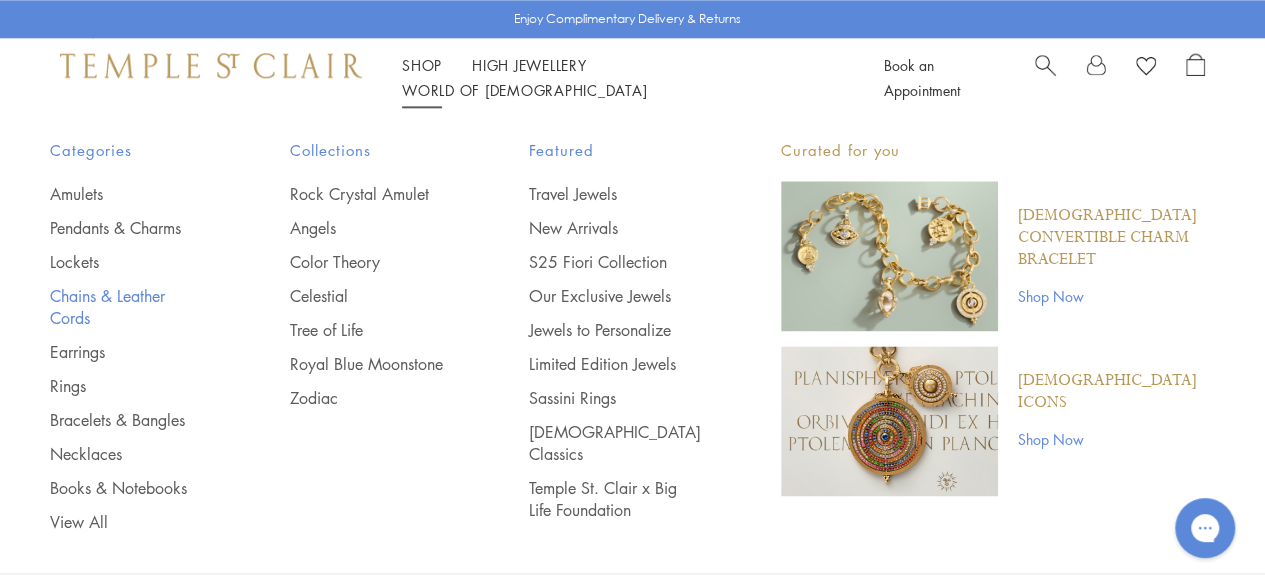 click on "Chains & Leather Cords" at bounding box center (130, 307) 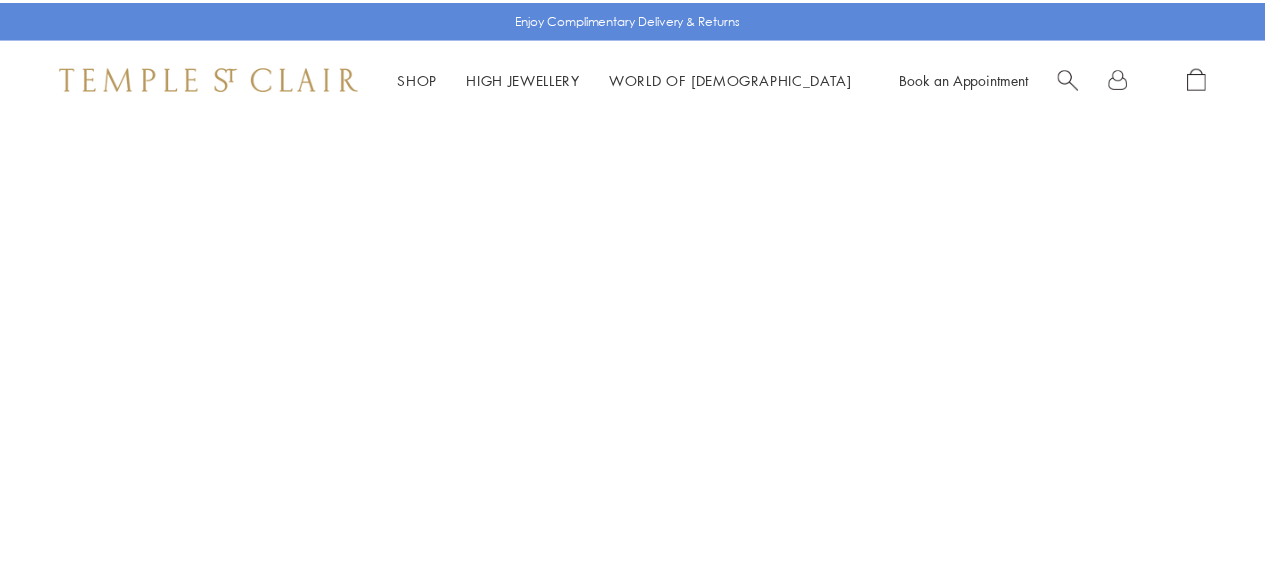 scroll, scrollTop: 0, scrollLeft: 0, axis: both 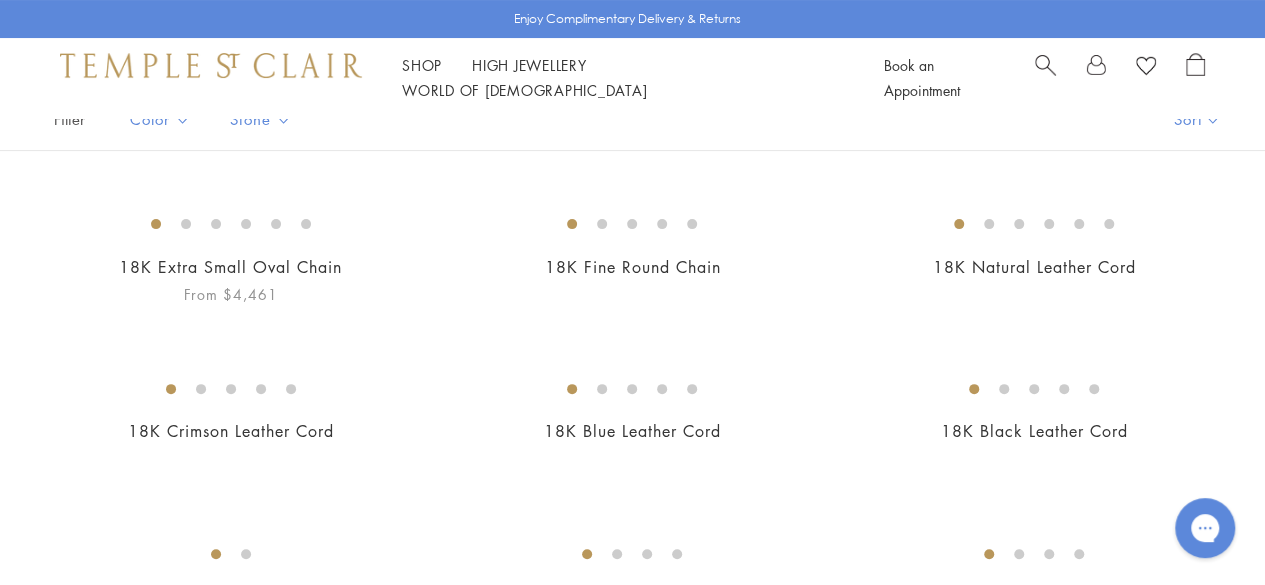 click at bounding box center [0, 0] 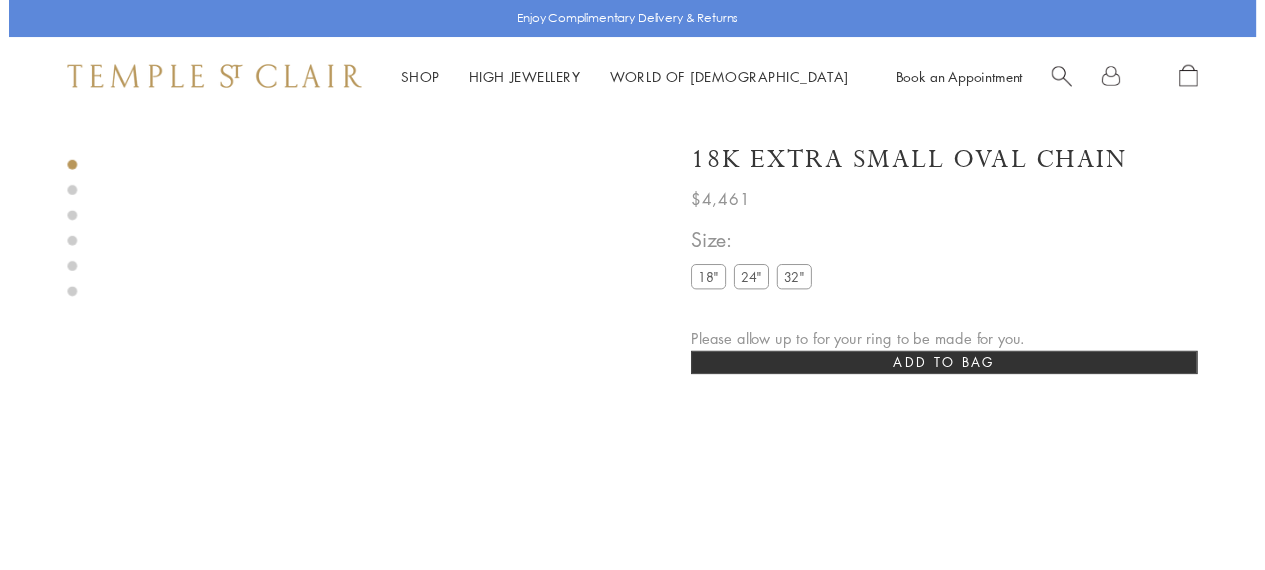 scroll, scrollTop: 0, scrollLeft: 0, axis: both 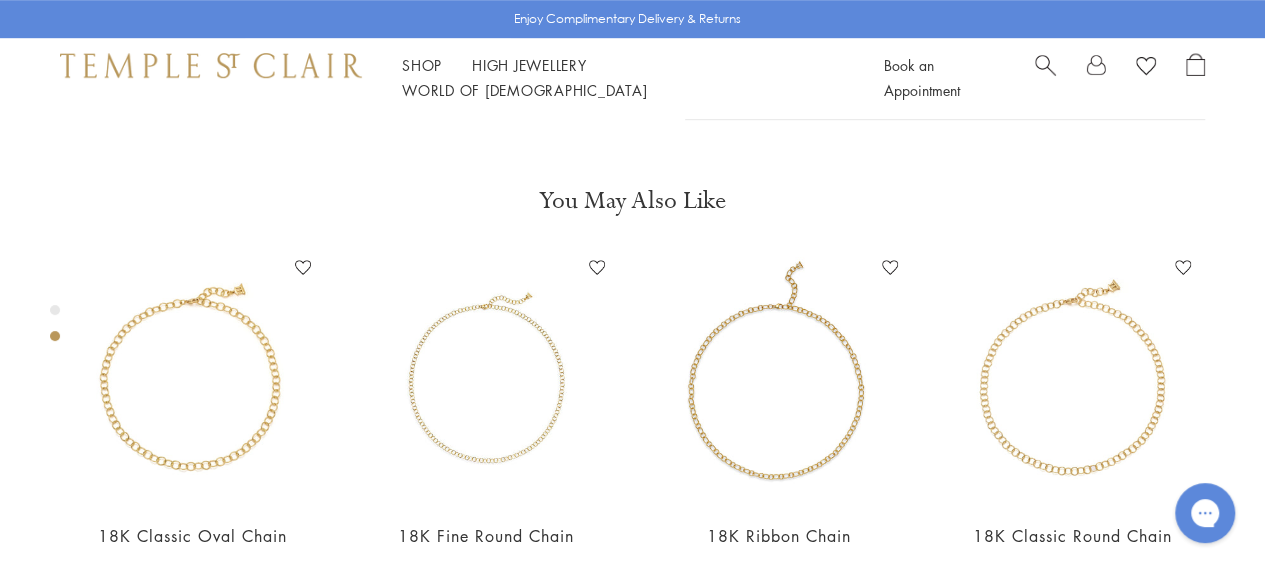 click at bounding box center (-178, -223) 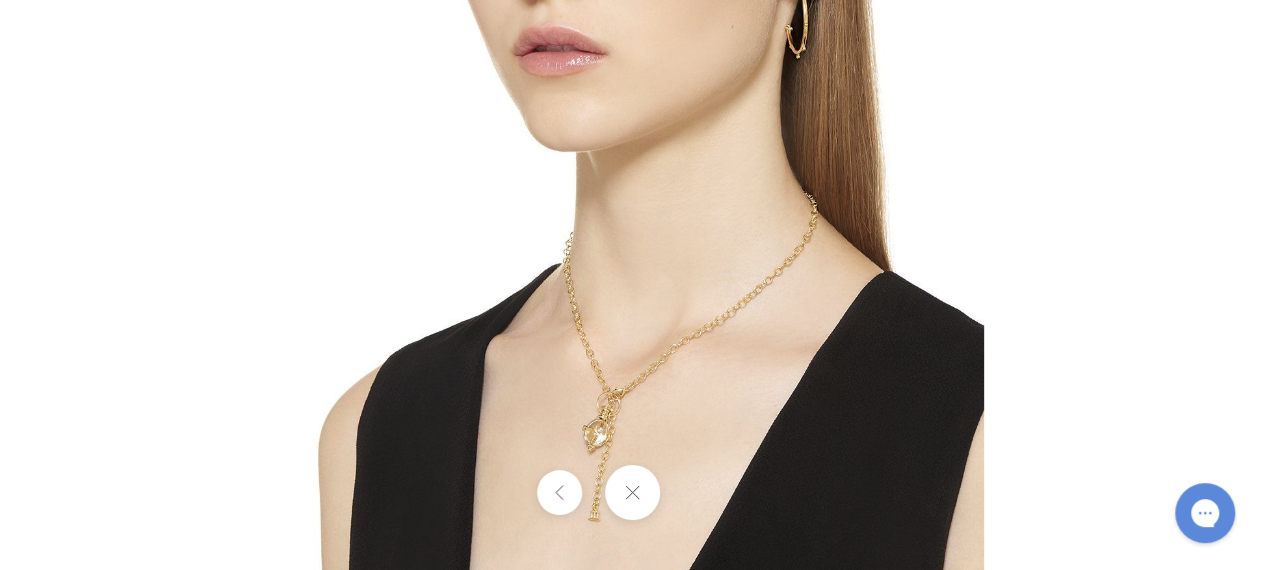 click at bounding box center (632, 492) 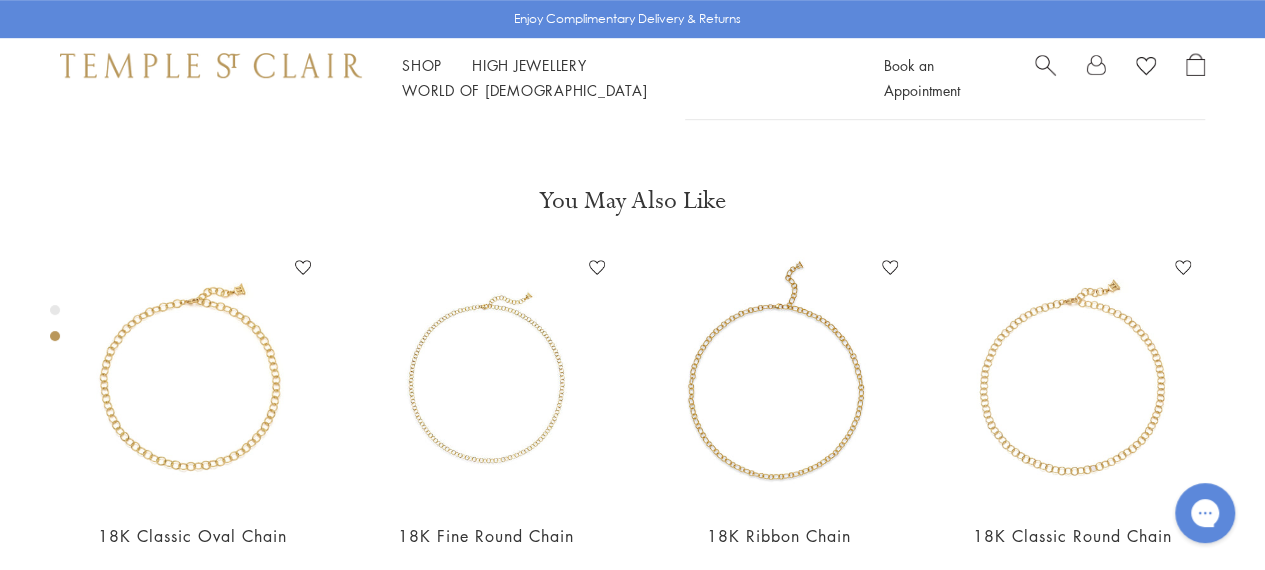 click at bounding box center [55, 310] 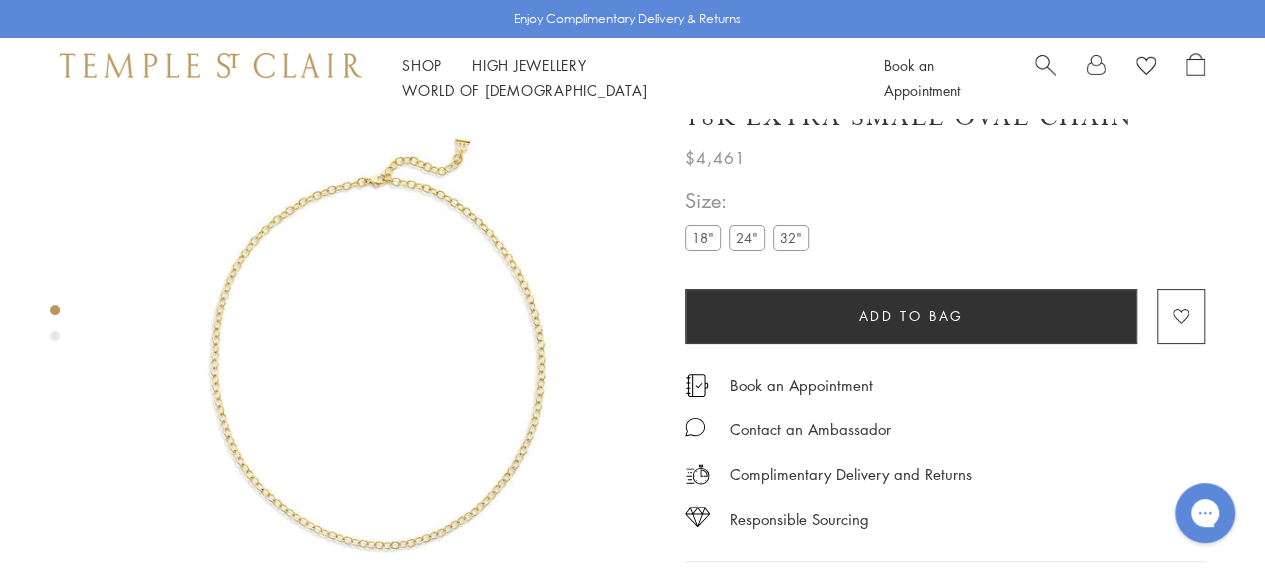 click at bounding box center (377, 357) 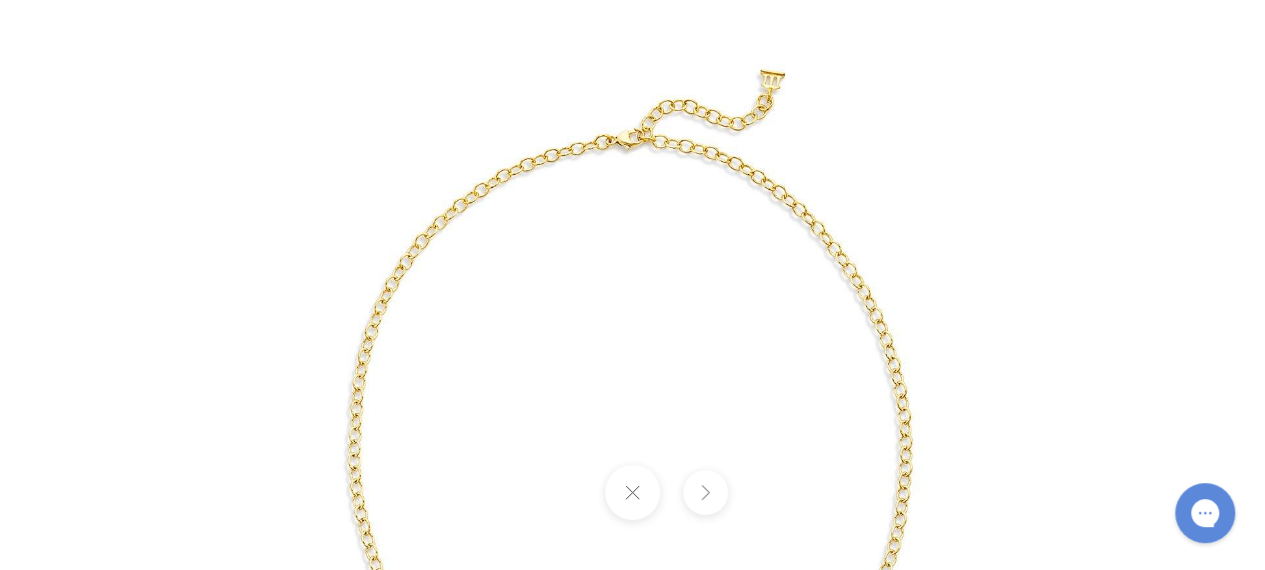drag, startPoint x: 658, startPoint y: 239, endPoint x: 642, endPoint y: 402, distance: 163.78339 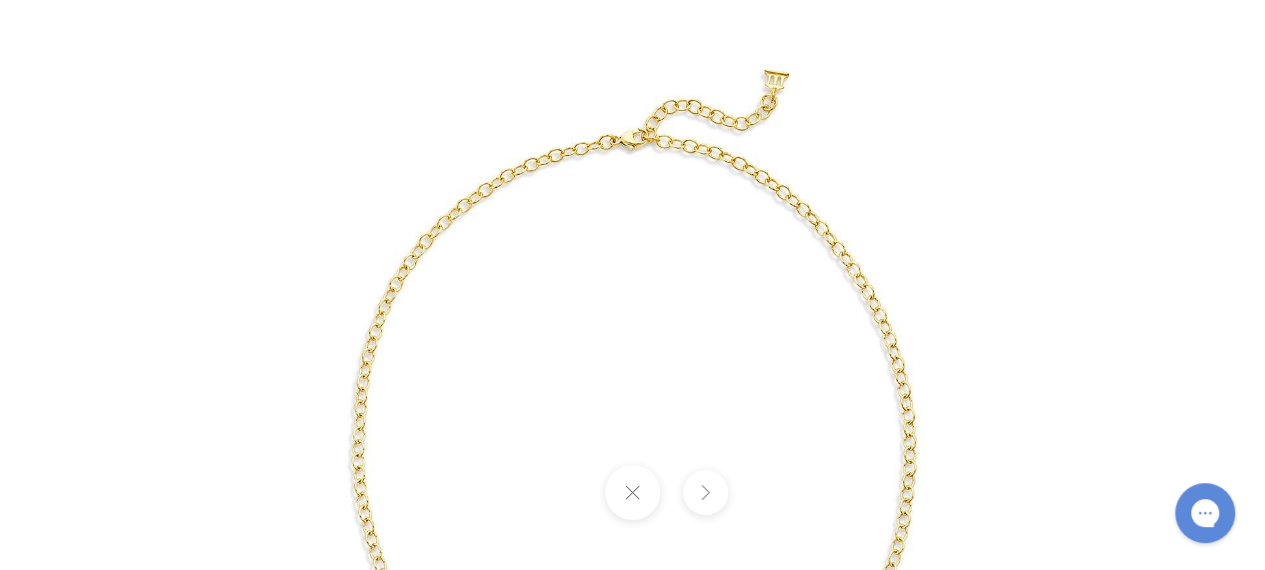 click at bounding box center [632, 492] 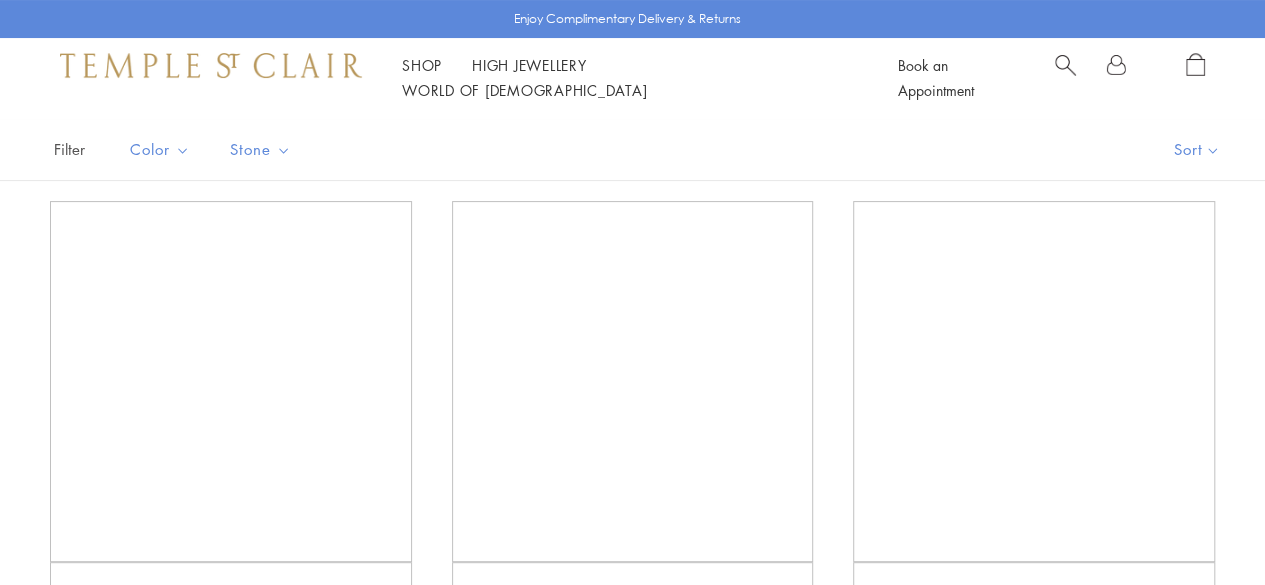 scroll, scrollTop: 166, scrollLeft: 0, axis: vertical 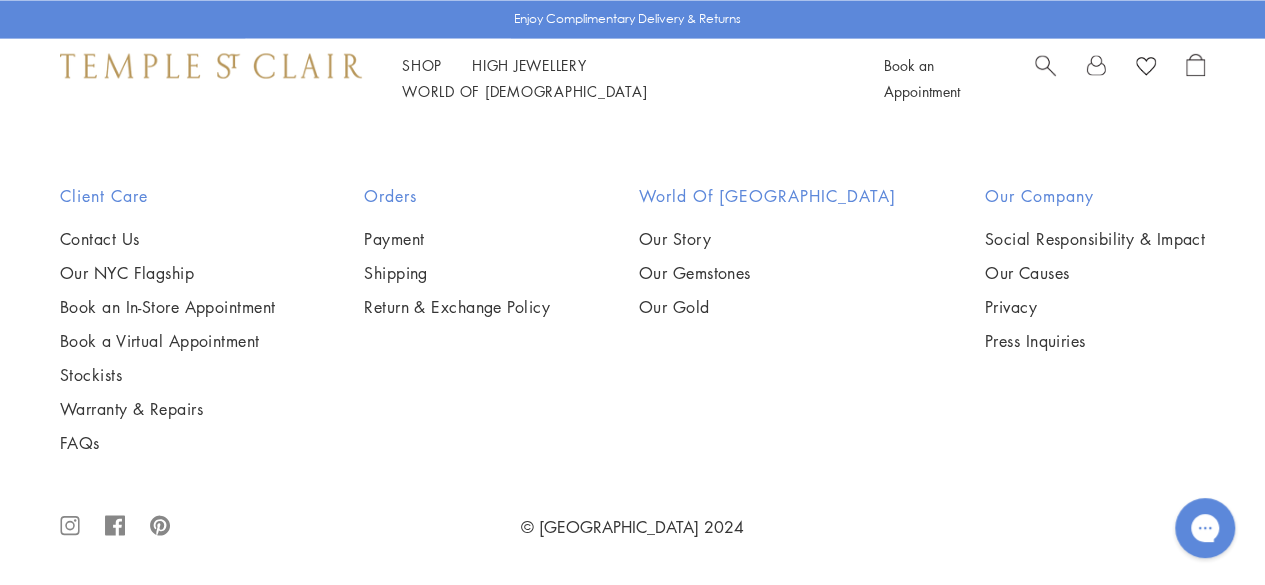 click at bounding box center [0, 0] 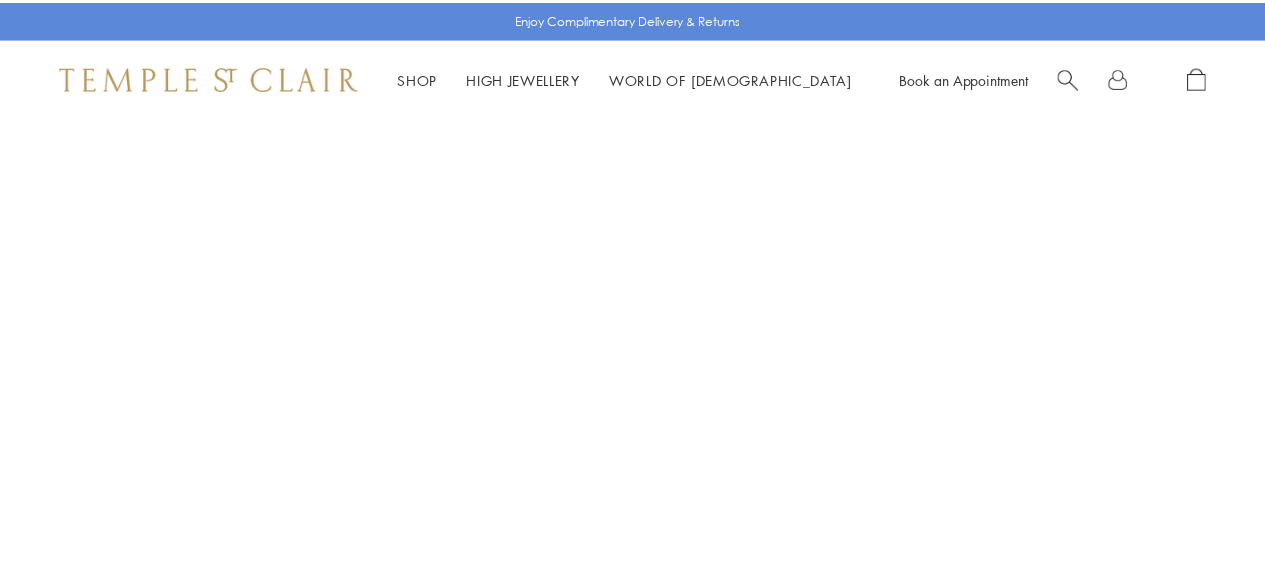 scroll, scrollTop: 0, scrollLeft: 0, axis: both 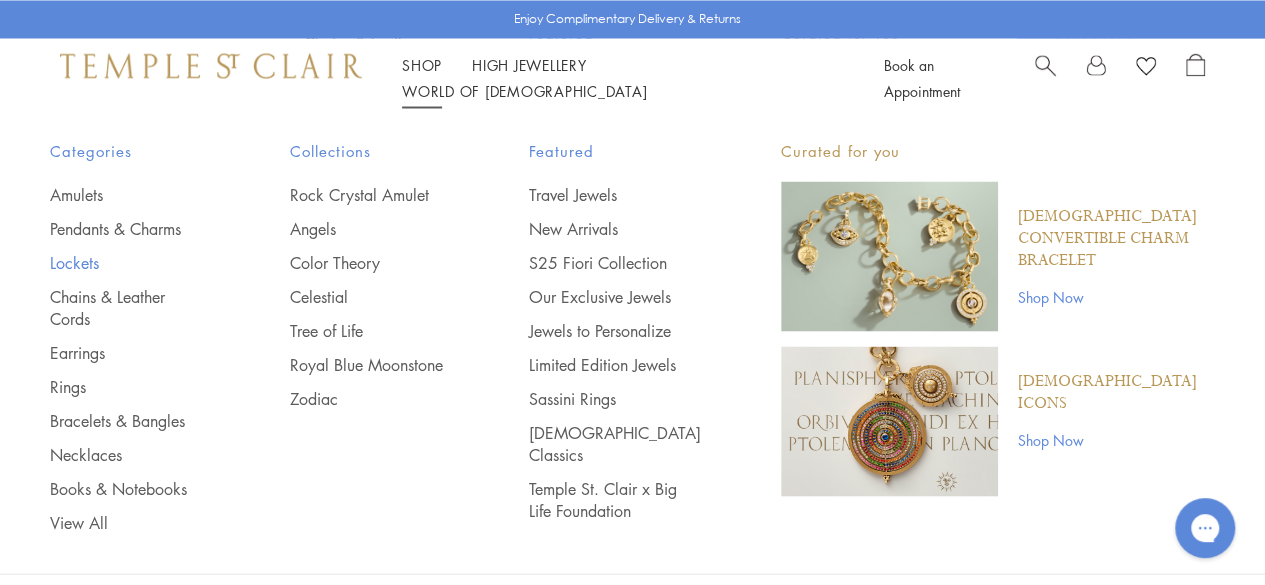 click on "Lockets" at bounding box center [130, 262] 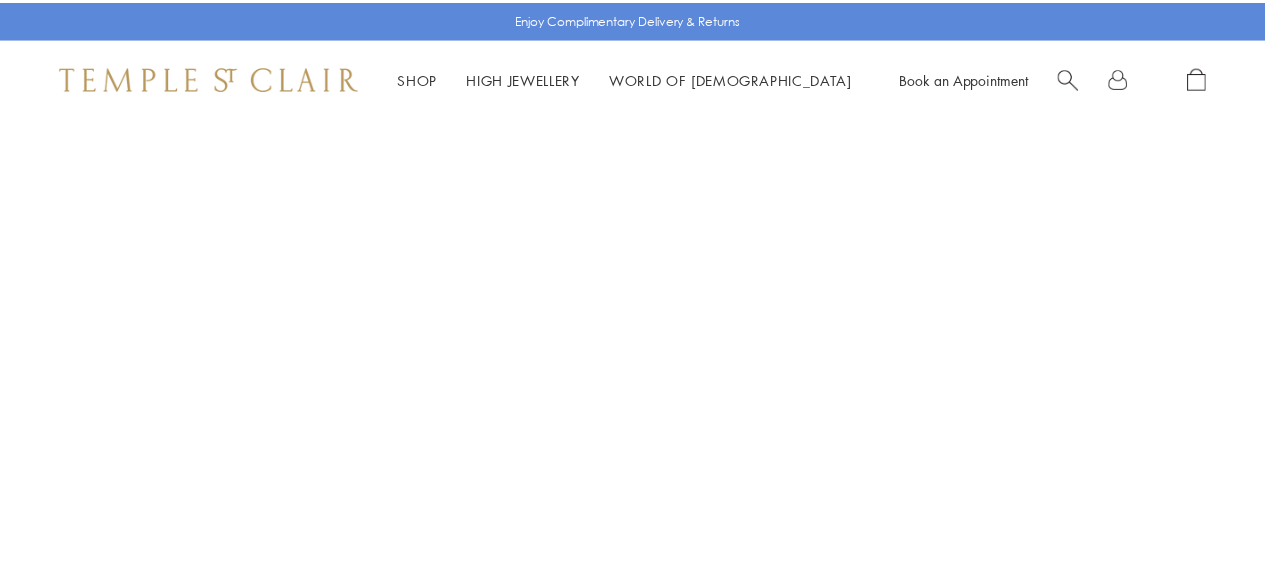 scroll, scrollTop: 0, scrollLeft: 0, axis: both 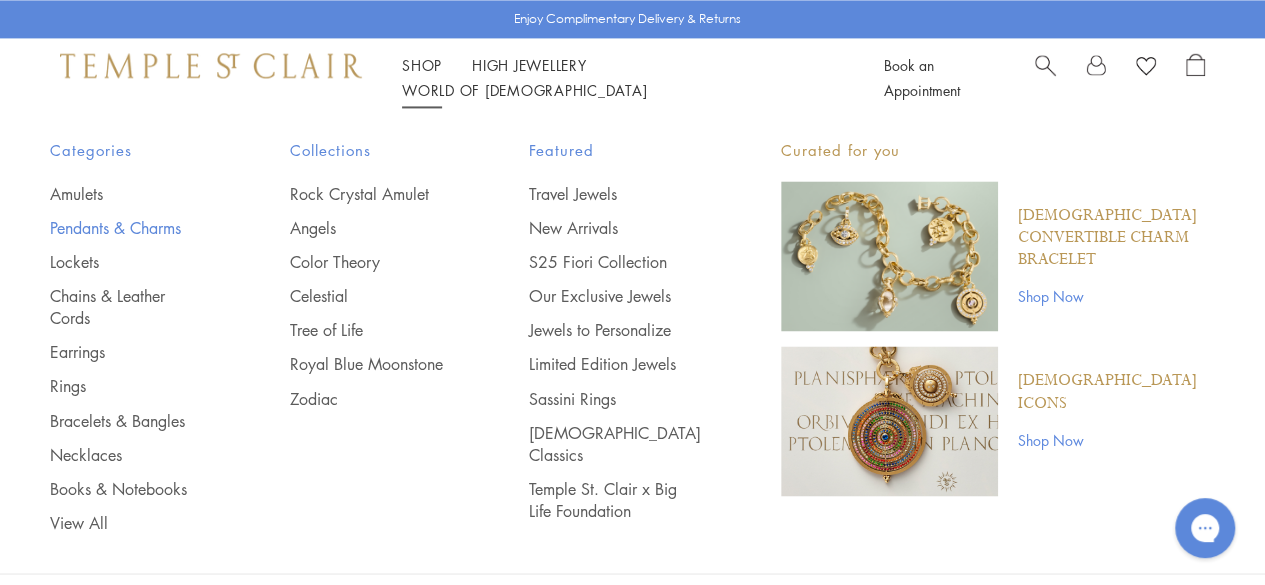 click on "Pendants & Charms" at bounding box center (130, 228) 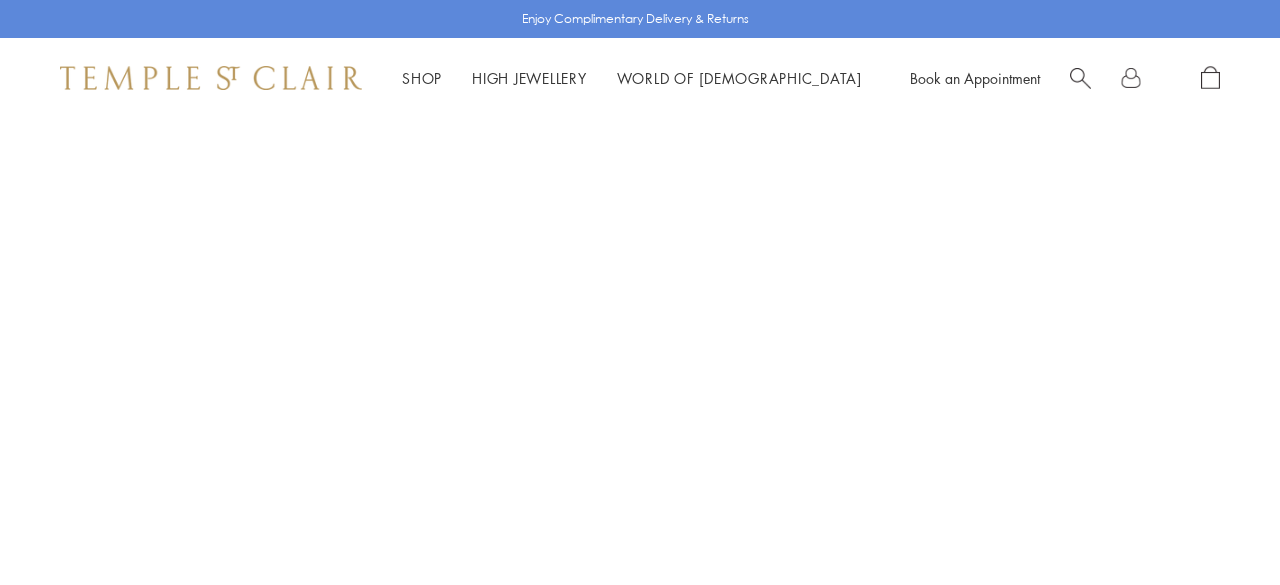 scroll, scrollTop: 0, scrollLeft: 0, axis: both 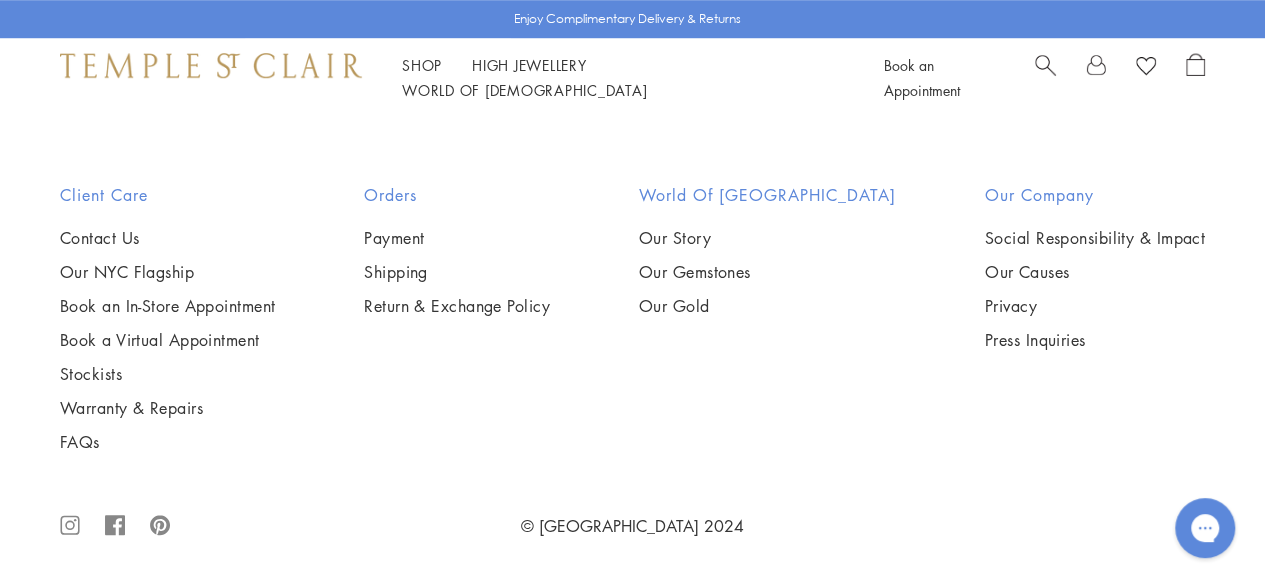 click on "2" at bounding box center (601, -246) 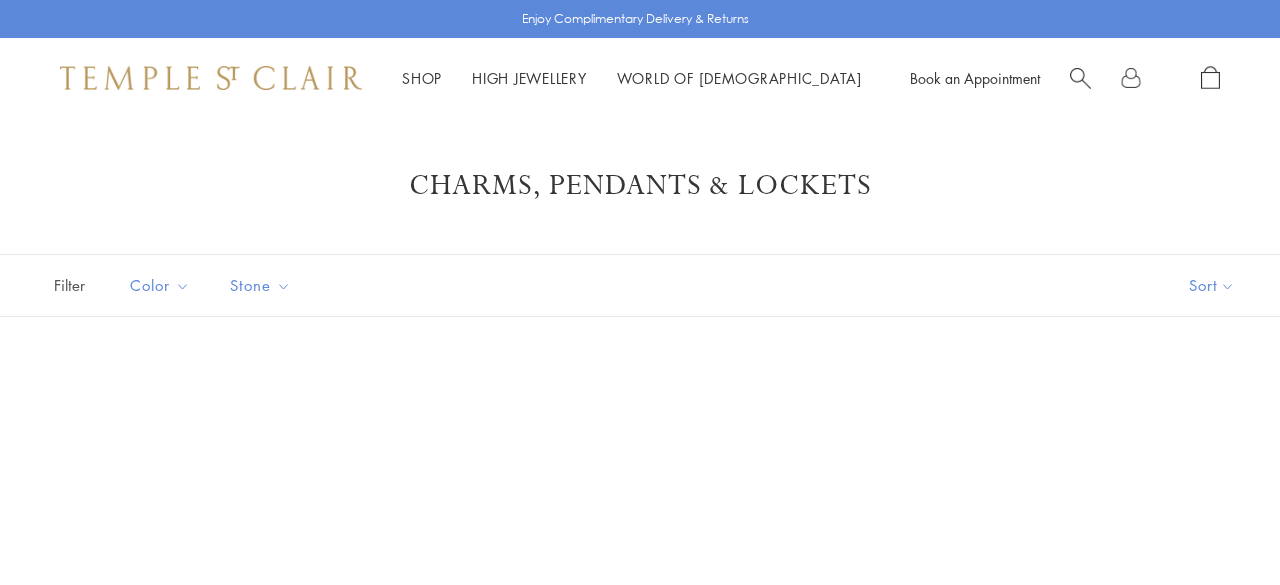 scroll, scrollTop: 0, scrollLeft: 0, axis: both 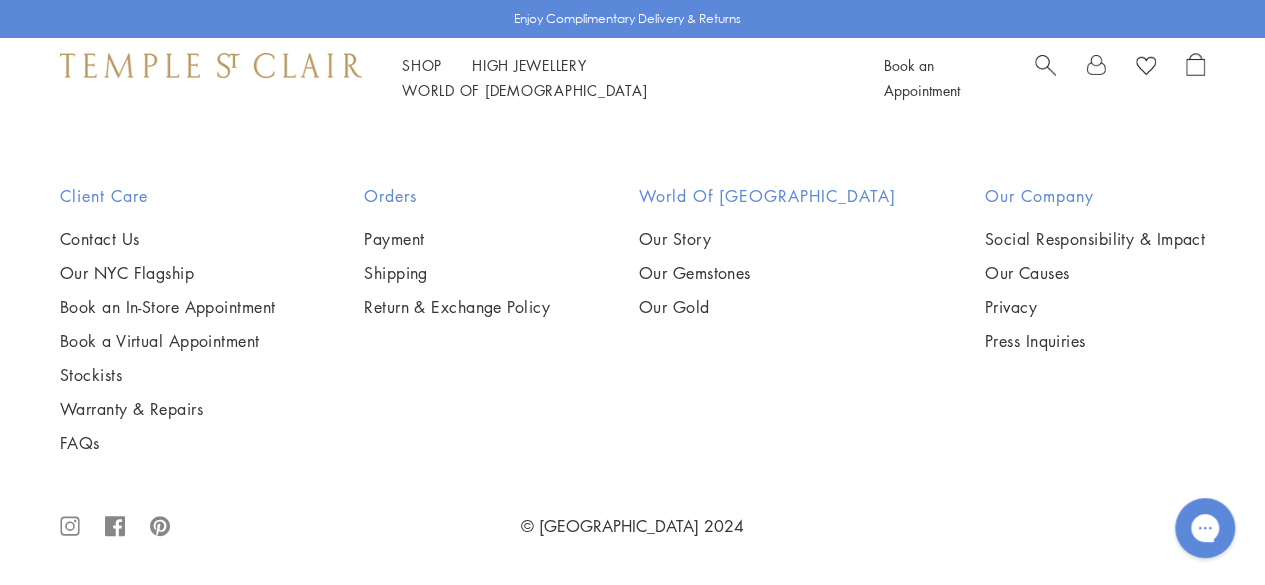 click on "3" at bounding box center (698, -245) 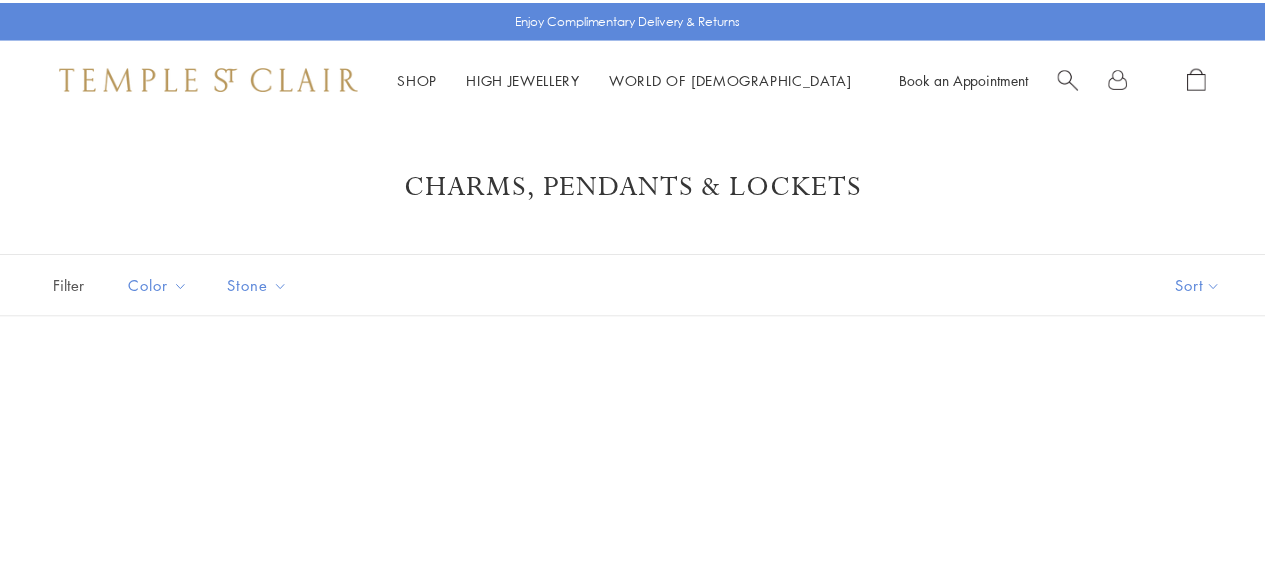 scroll, scrollTop: 0, scrollLeft: 0, axis: both 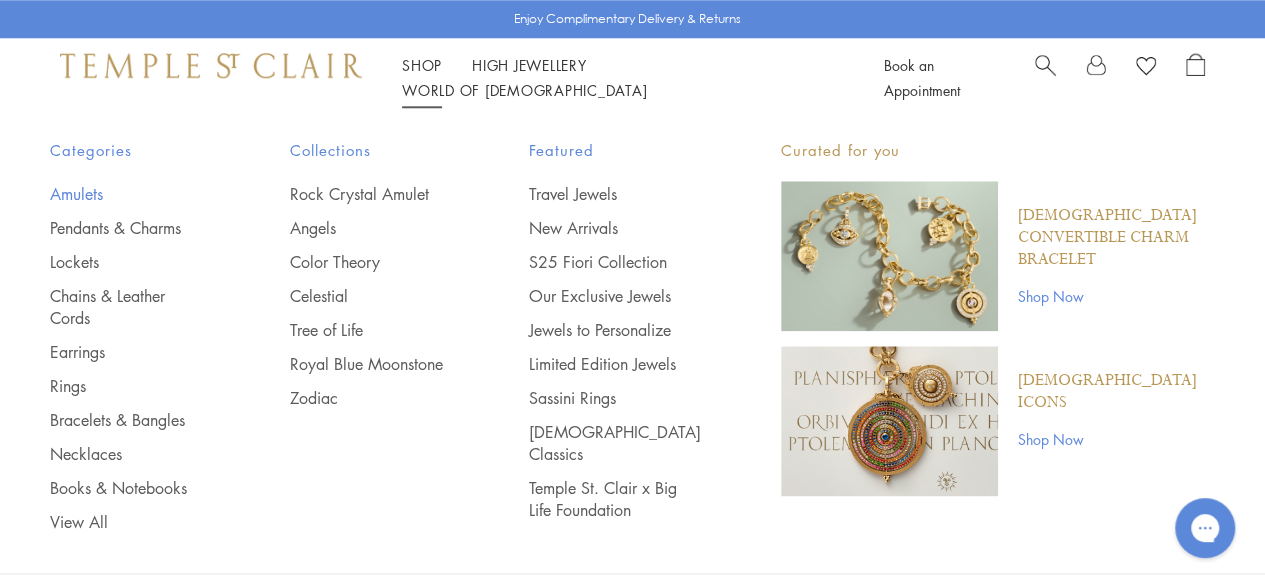 click on "Amulets" at bounding box center [130, 194] 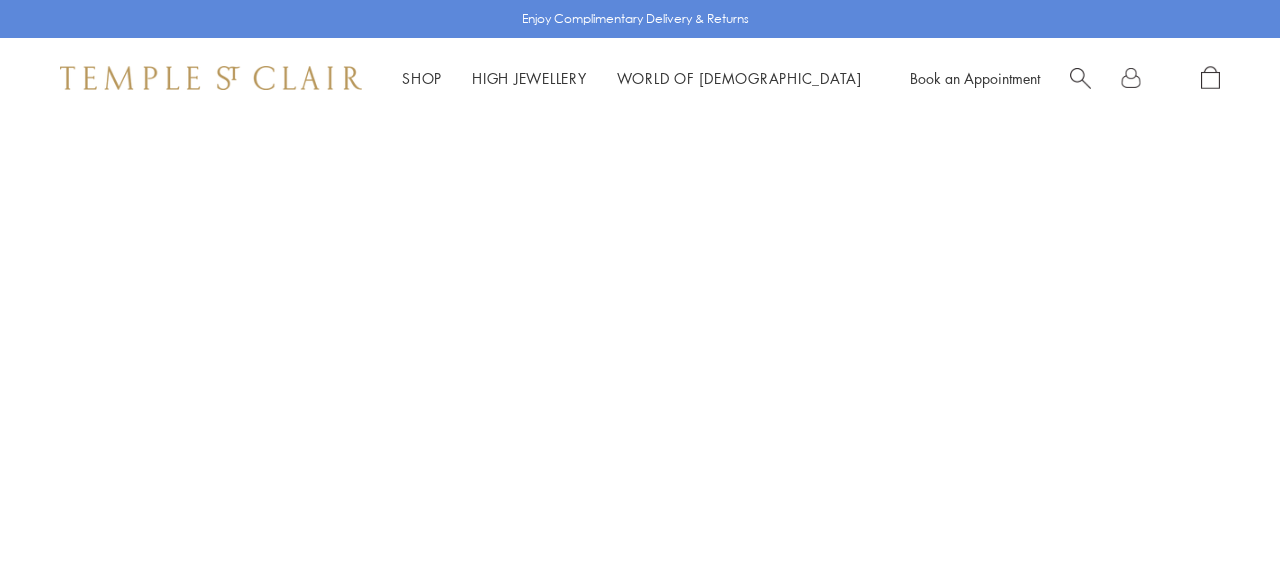 scroll, scrollTop: 0, scrollLeft: 0, axis: both 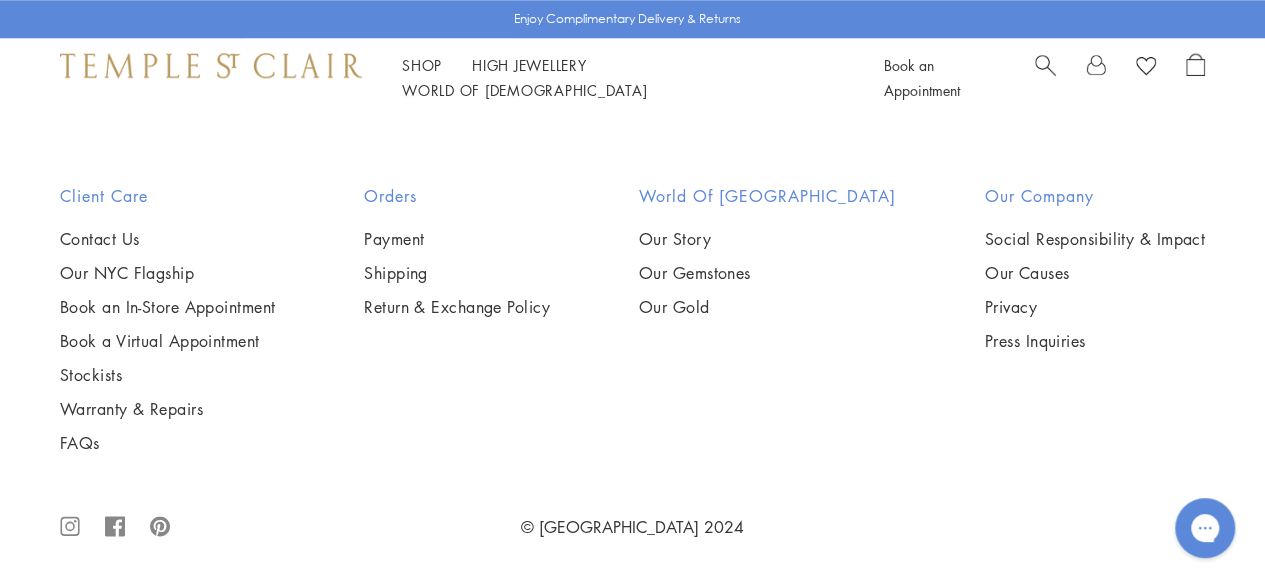 click at bounding box center (0, 0) 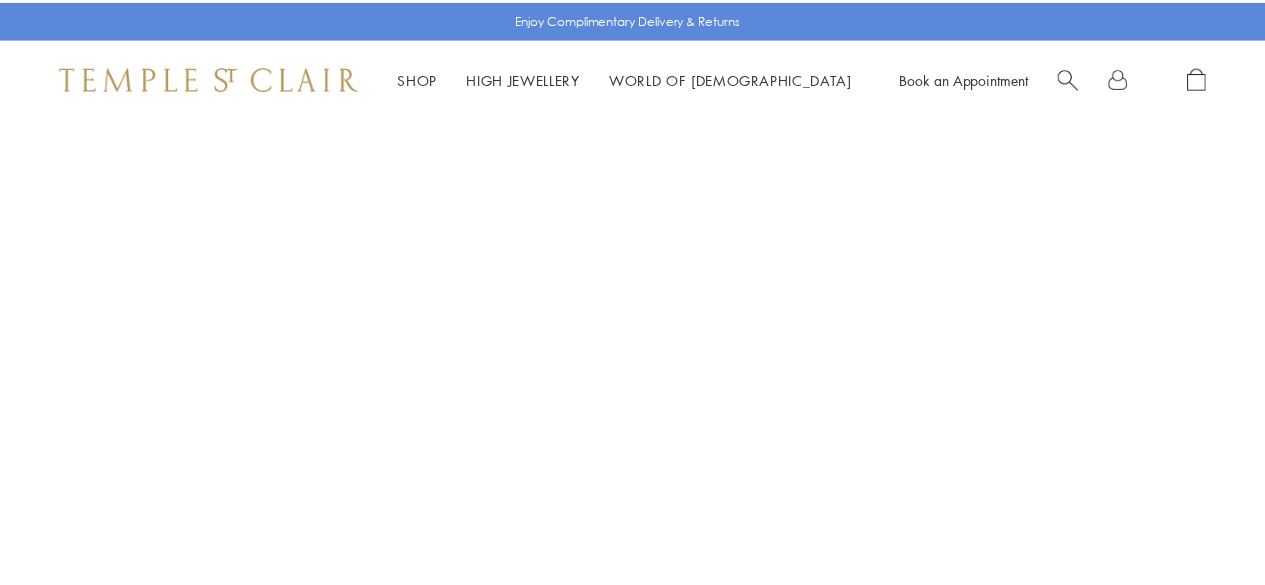 scroll, scrollTop: 0, scrollLeft: 0, axis: both 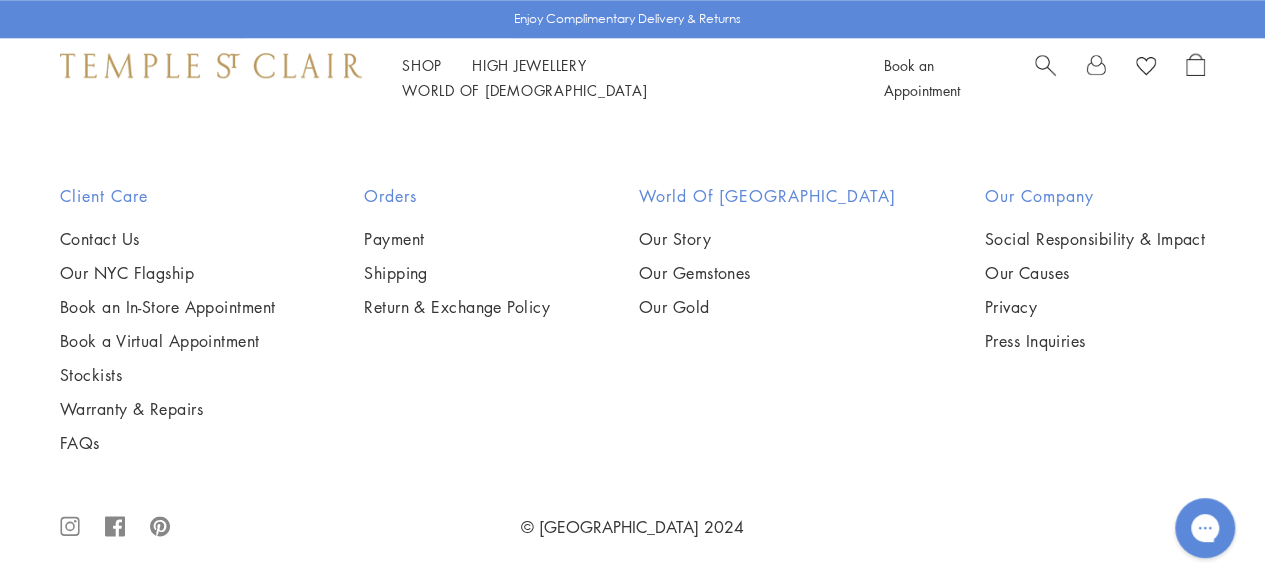click at bounding box center (0, 0) 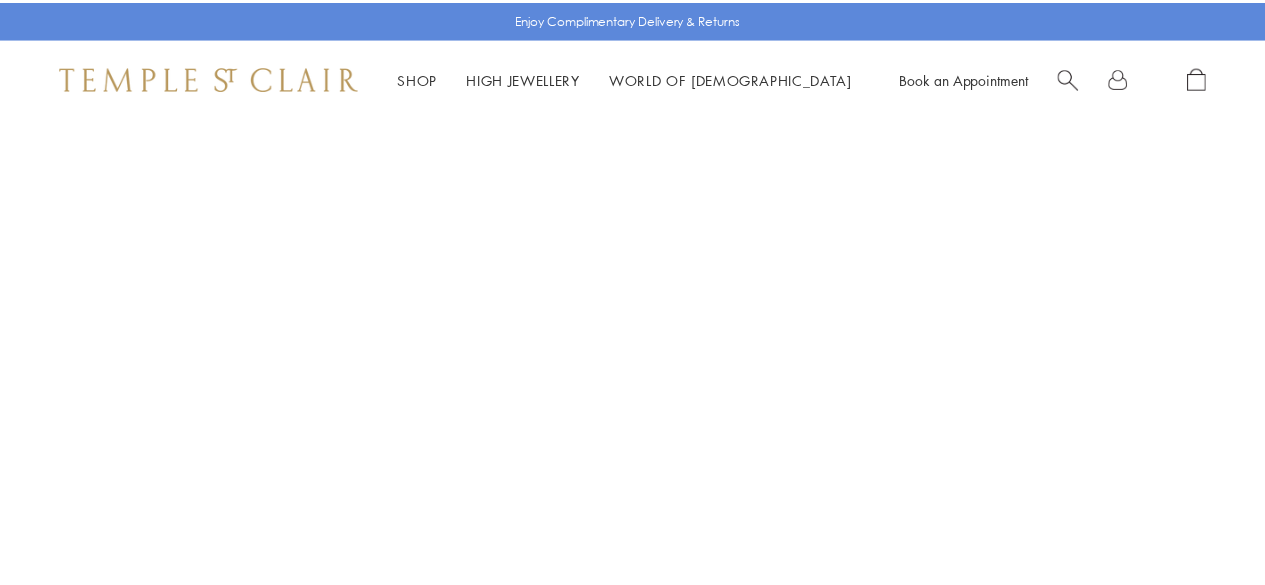 scroll, scrollTop: 0, scrollLeft: 0, axis: both 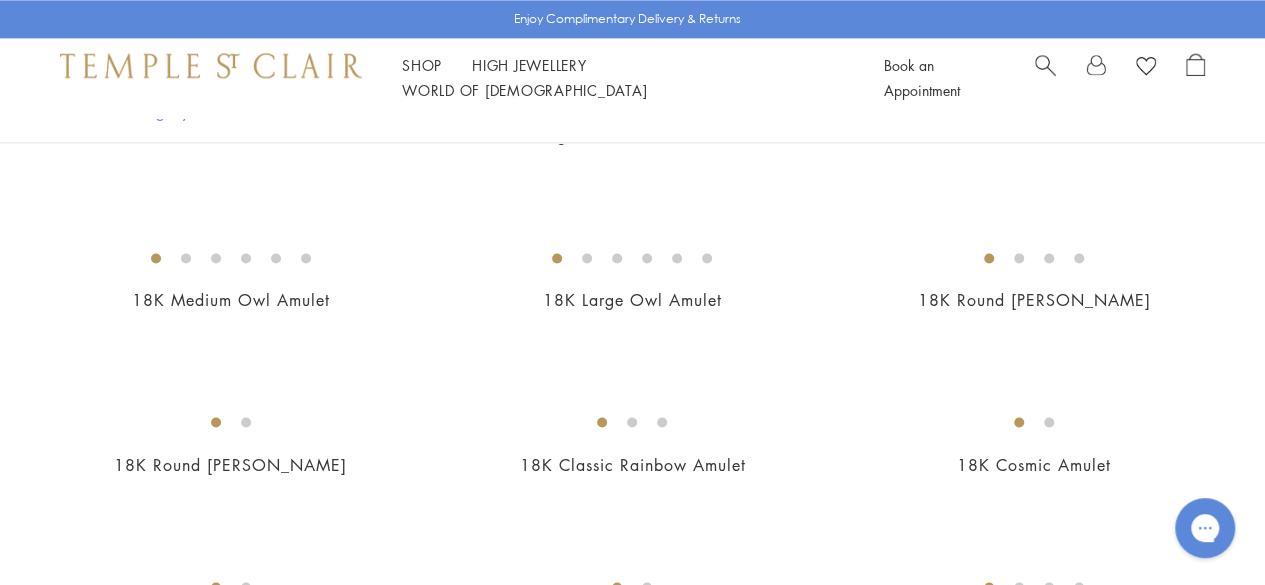 click at bounding box center [0, 0] 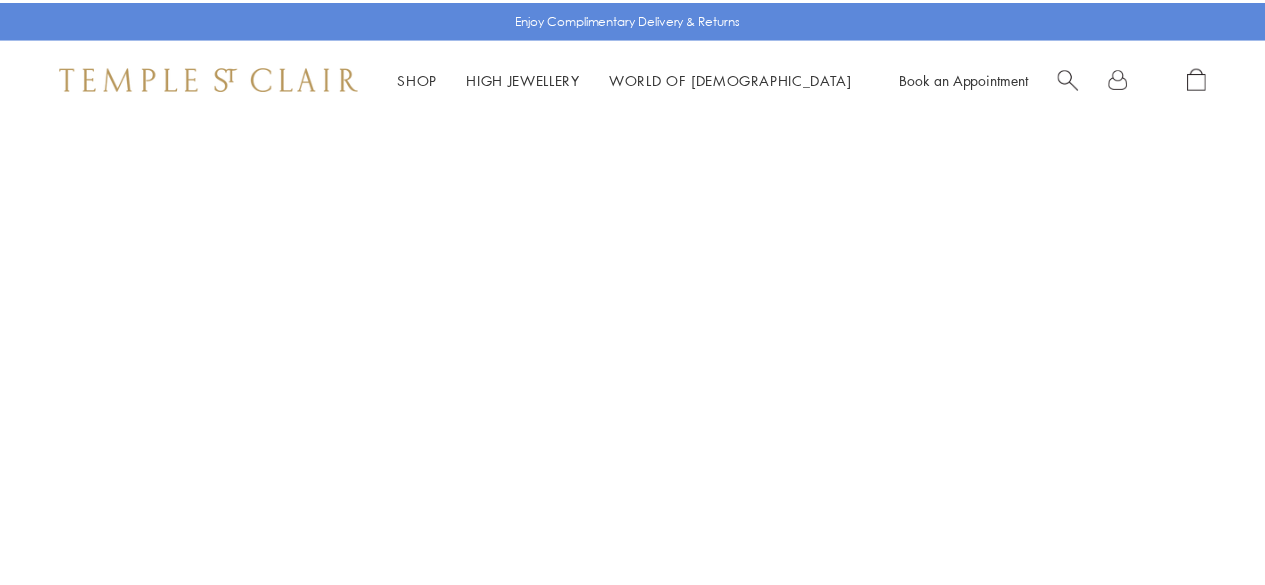 scroll, scrollTop: 0, scrollLeft: 0, axis: both 